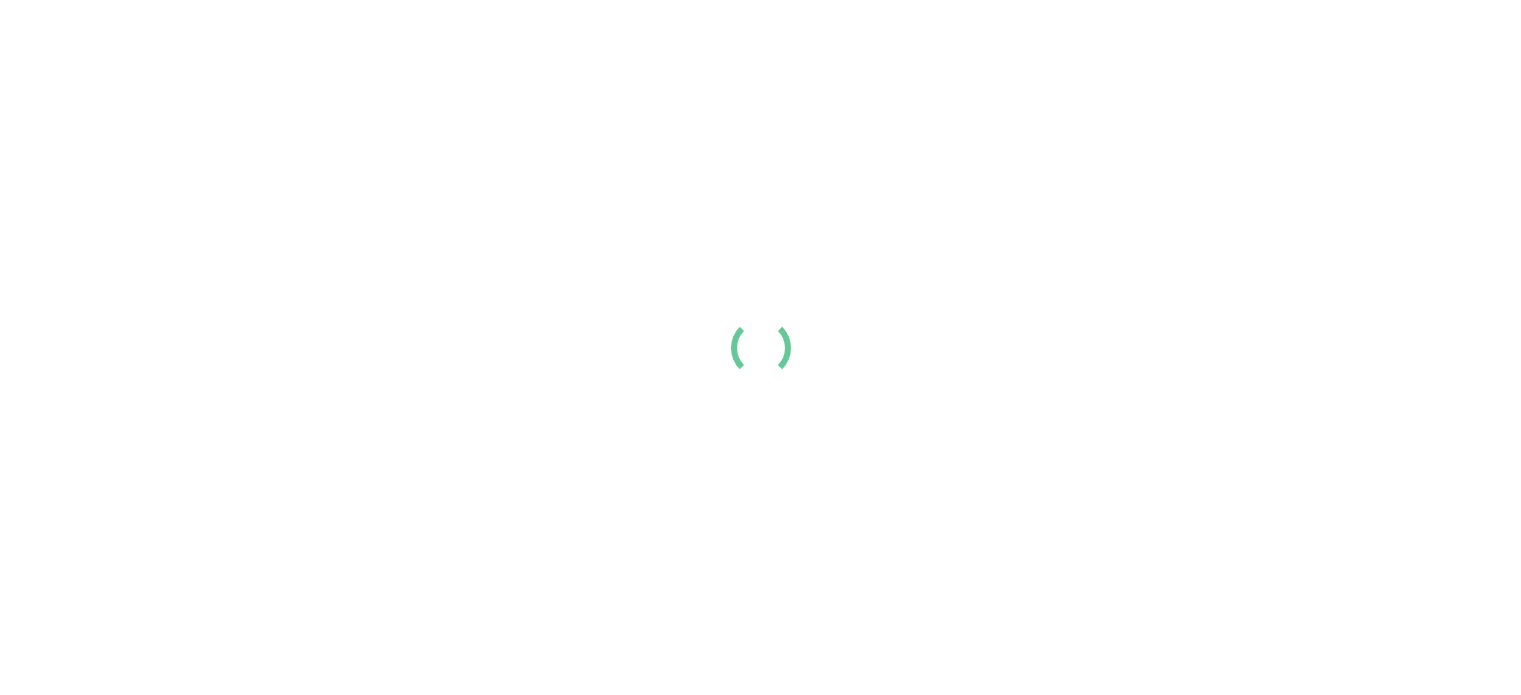 scroll, scrollTop: 0, scrollLeft: 0, axis: both 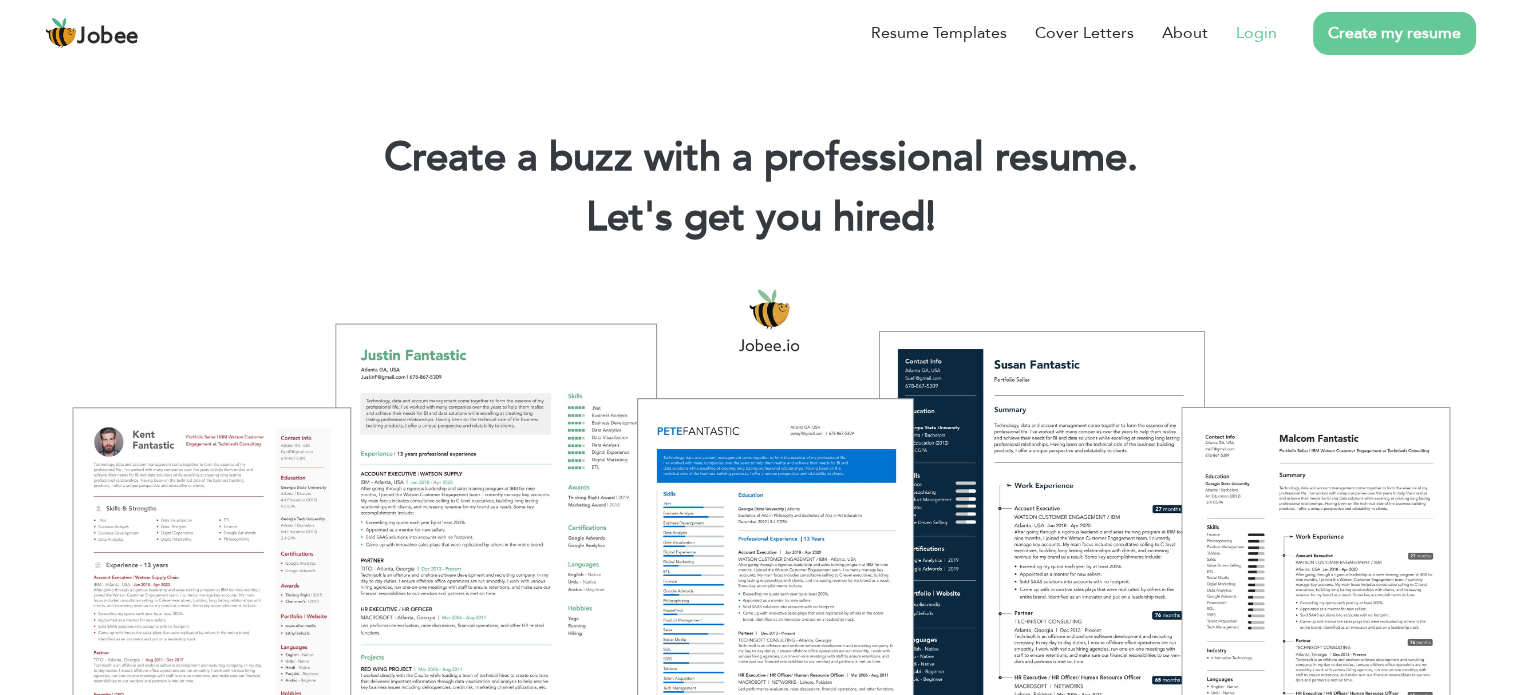 click on "Login" at bounding box center [1256, 33] 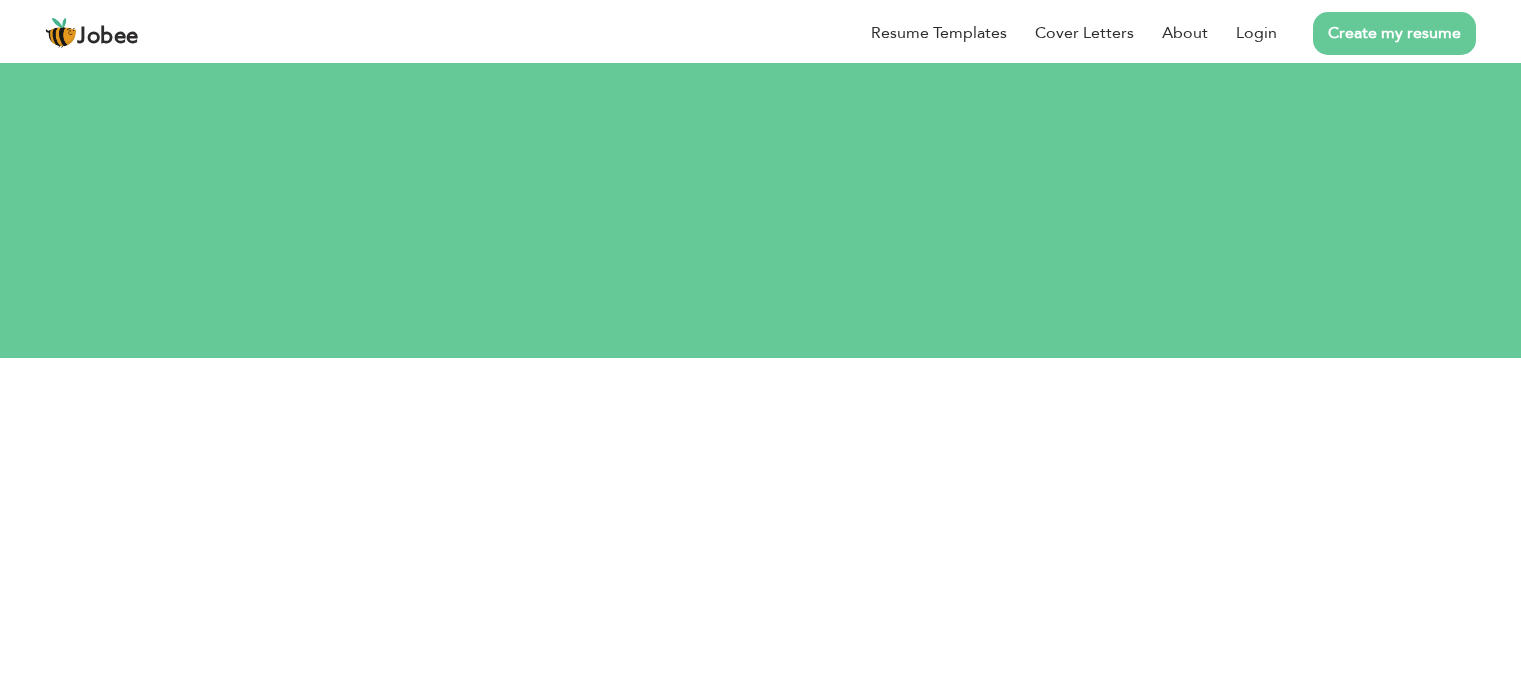 scroll, scrollTop: 0, scrollLeft: 0, axis: both 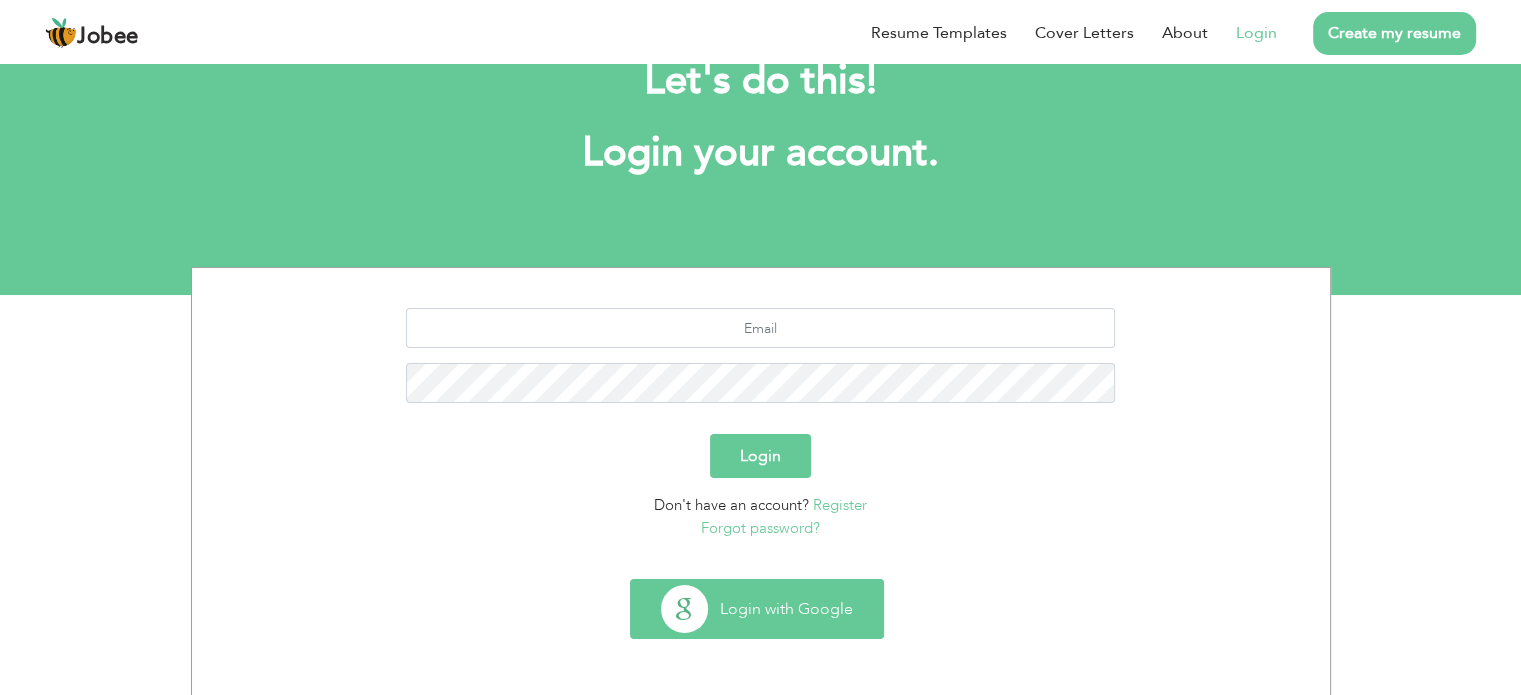 click on "Login with Google" at bounding box center (757, 609) 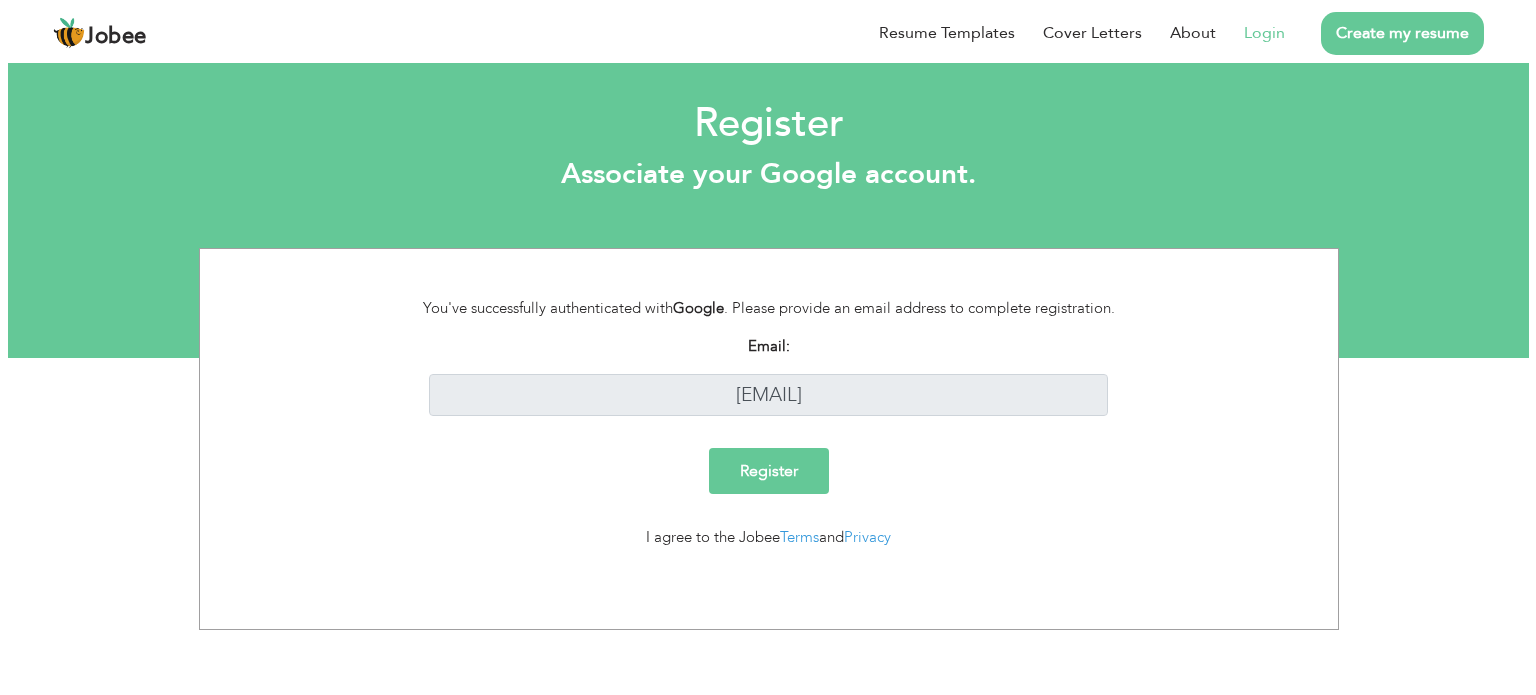 scroll, scrollTop: 0, scrollLeft: 0, axis: both 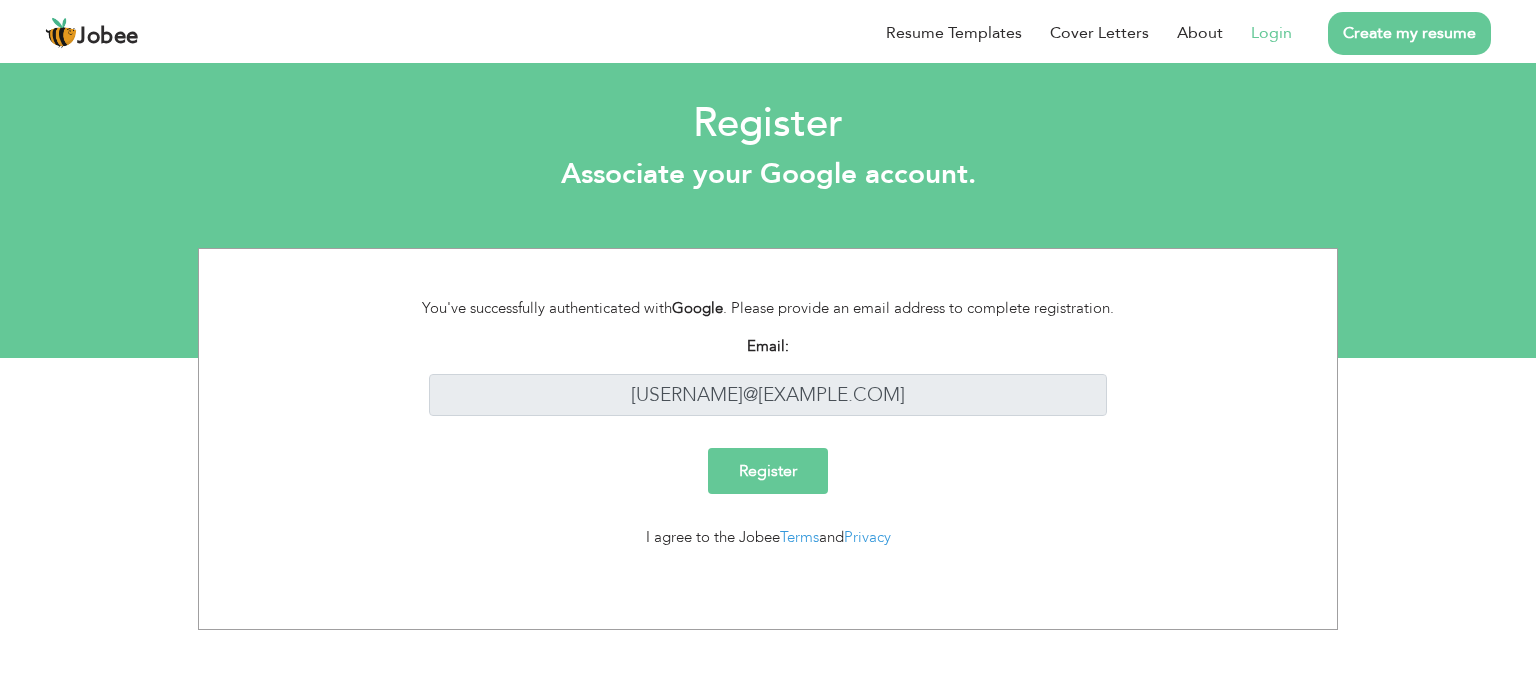 click on "Register" at bounding box center [768, 471] 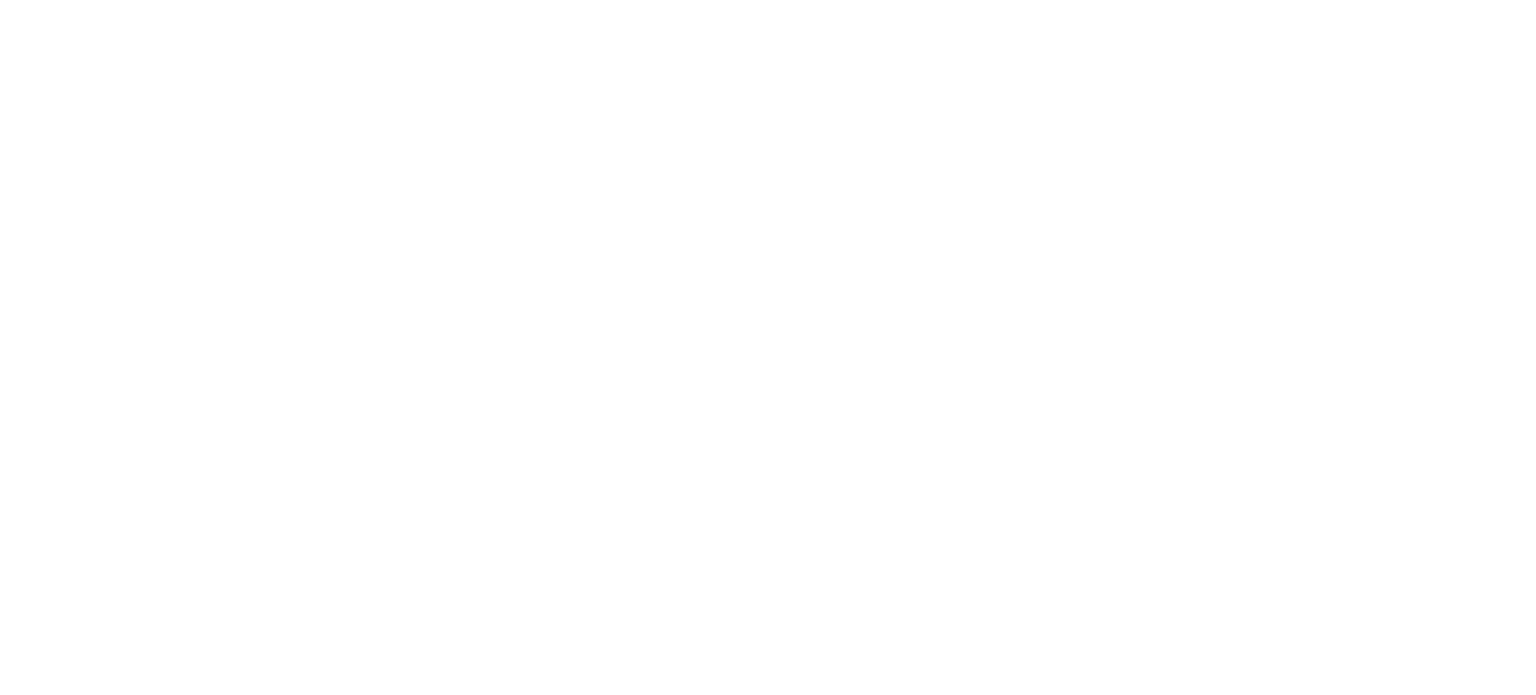 scroll, scrollTop: 0, scrollLeft: 0, axis: both 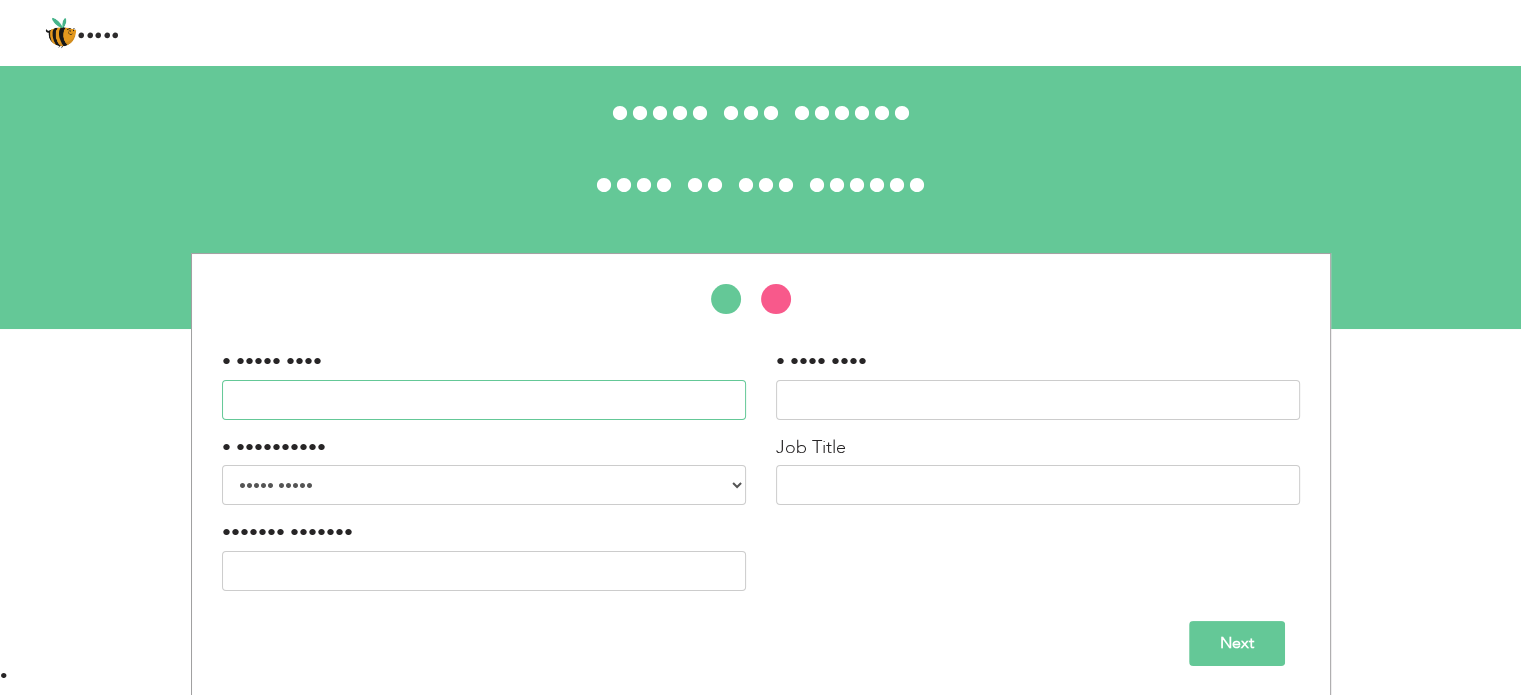 click at bounding box center [484, 400] 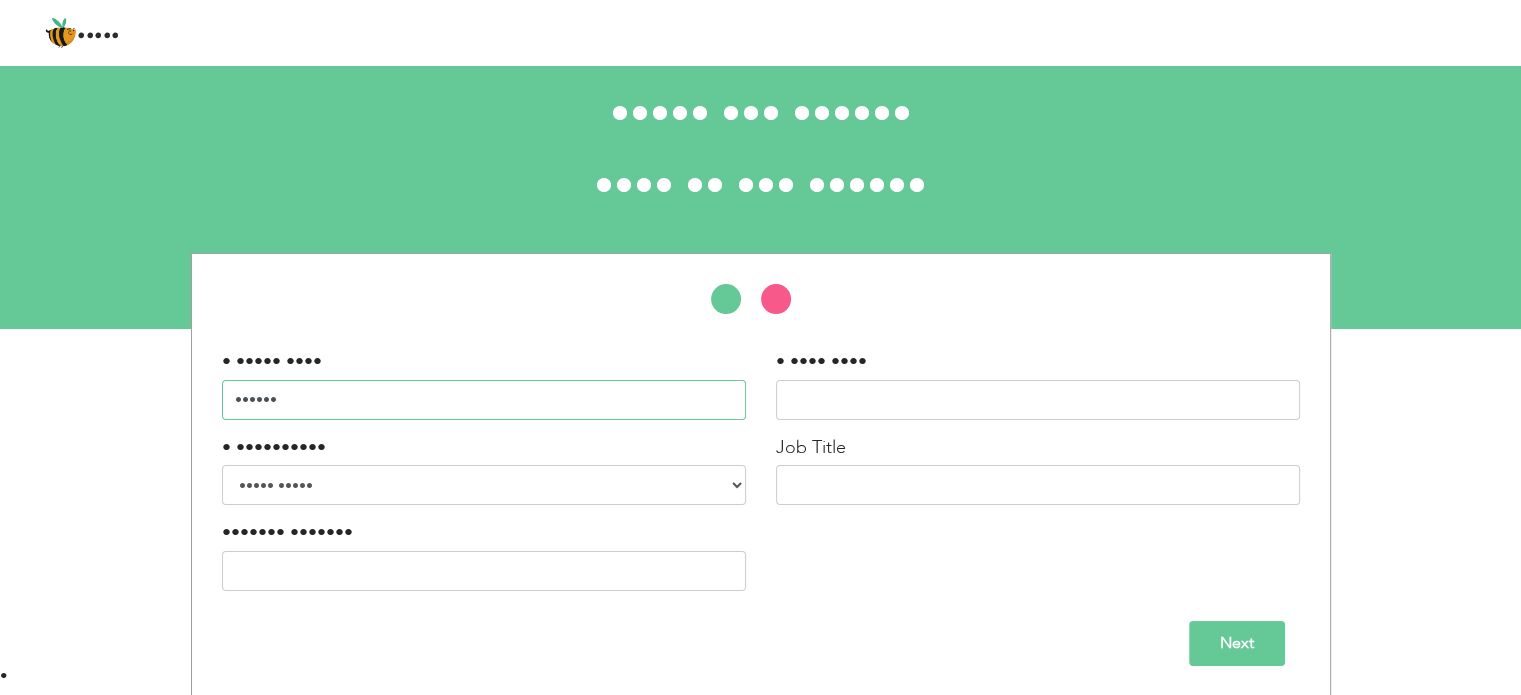 type on "••••••" 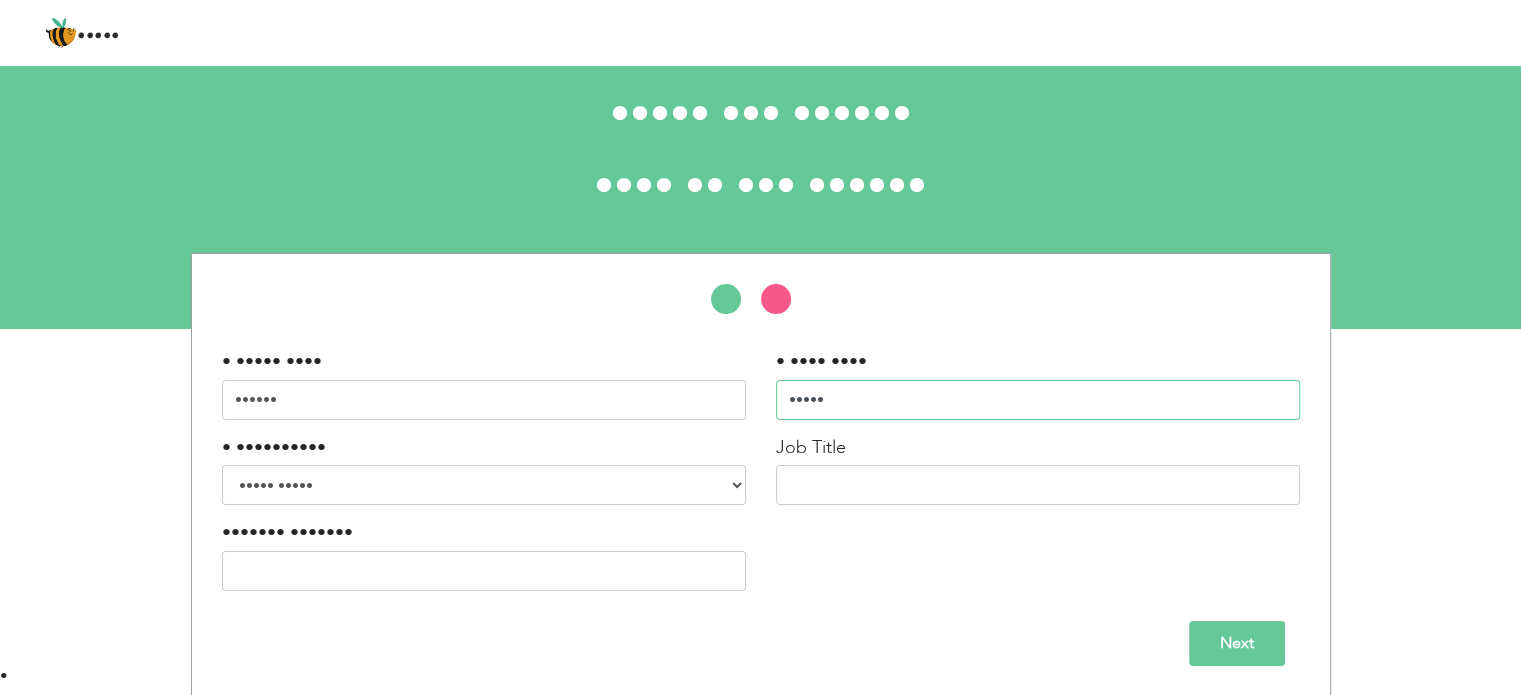 type on "•••••" 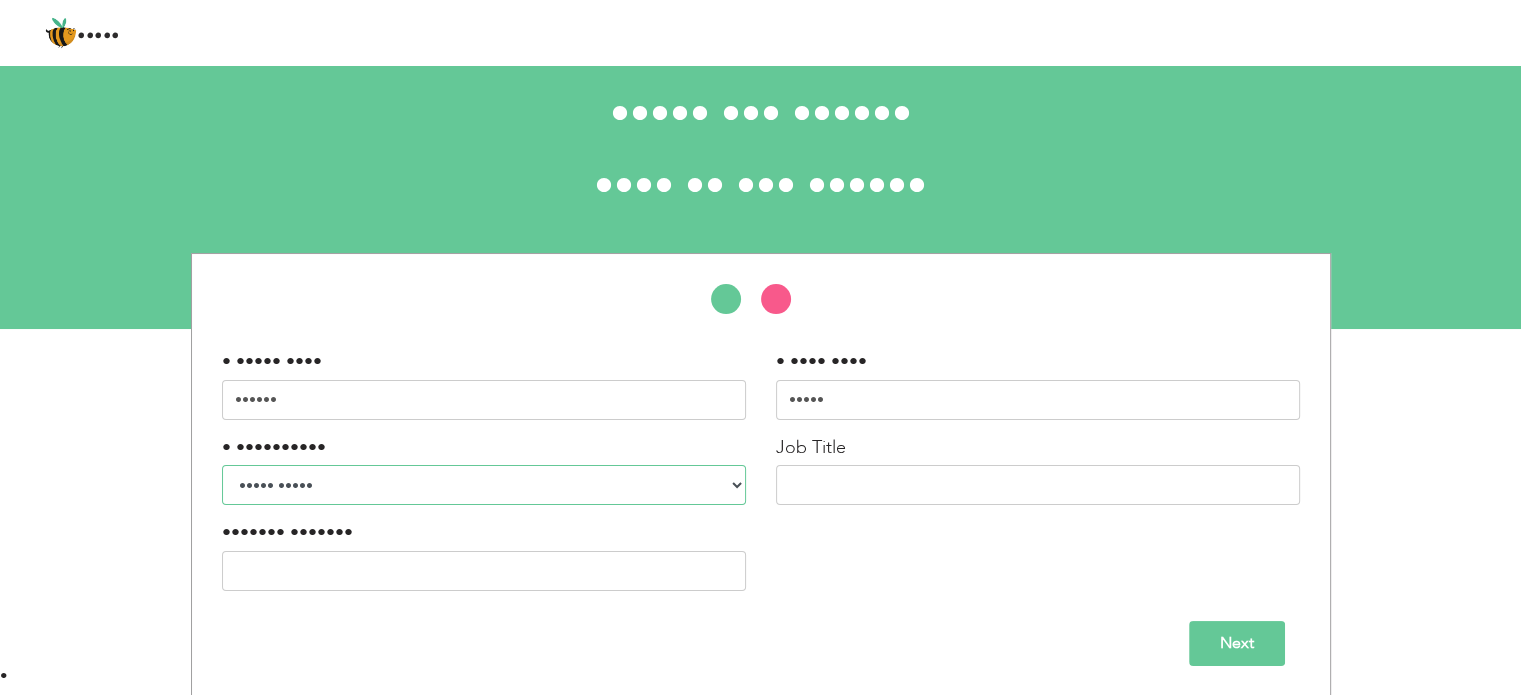 click on "••••• •••••
•••• •••• • ••••
• ••••
• •••••
• •••••
• •••••
• •••••
• •••••
• •••••
• •••••
• •••••
•• •••••
•• •••••
•• •••••
•• •••••
•• •••••
•• •••••
•• •••••
•• •••••
•• •••••
•• •••••
•• •••••
•• •••••
•• •••••
•• •••••
•• •••••
•• •••••
•• •••••
•• •••••
•• •••••
•• •••••
•• •••••
•• •••••
•• •••••
•• •••••
•• •••••
•• •••••
•••• •••• •• •••••" at bounding box center (484, 485) 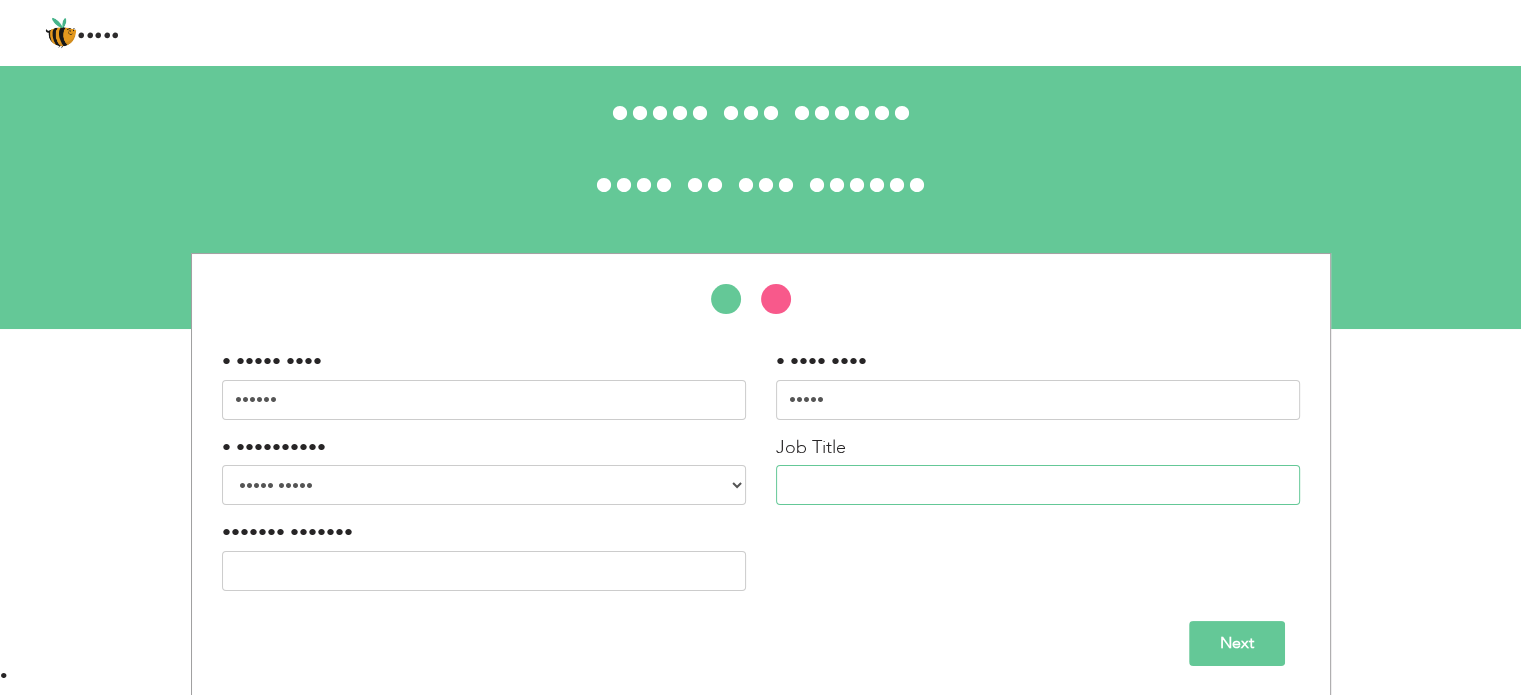 click at bounding box center [1038, 485] 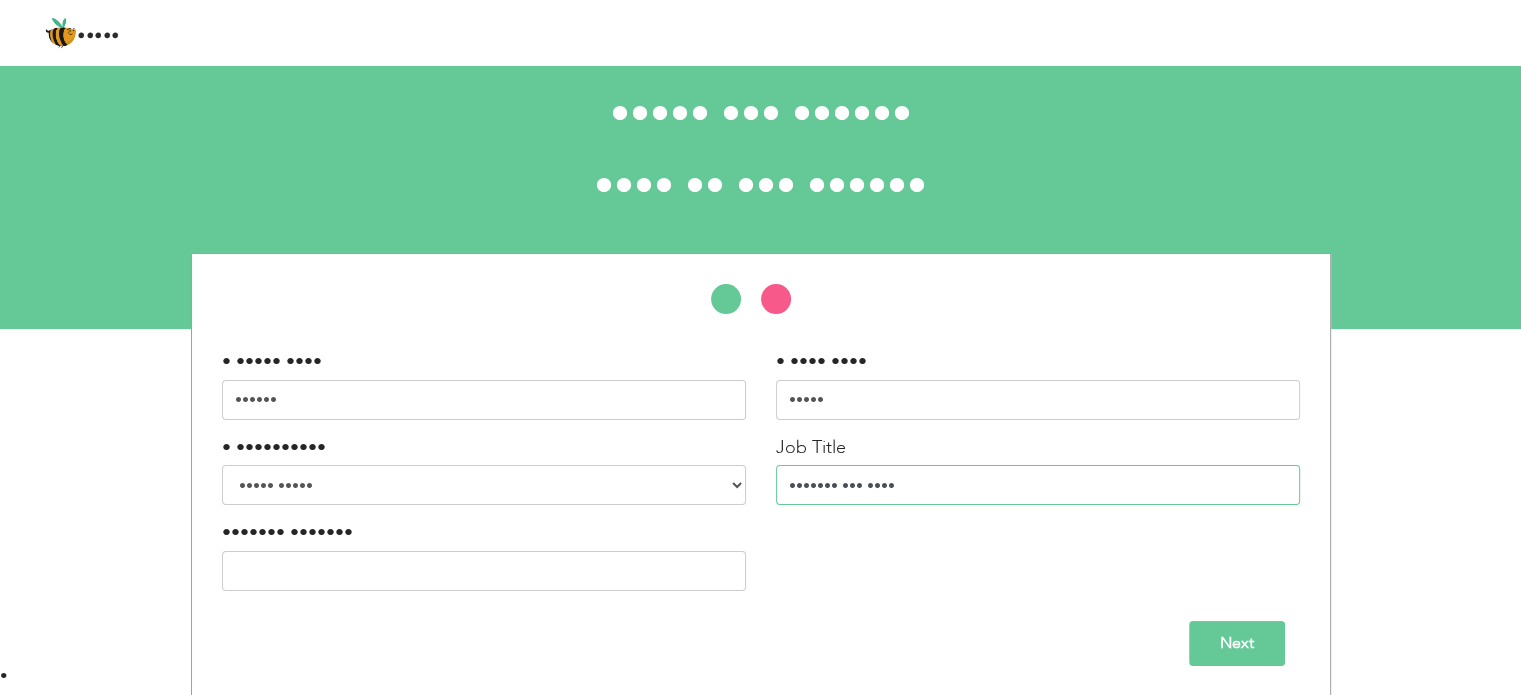 type on "••••••• ••• ••••" 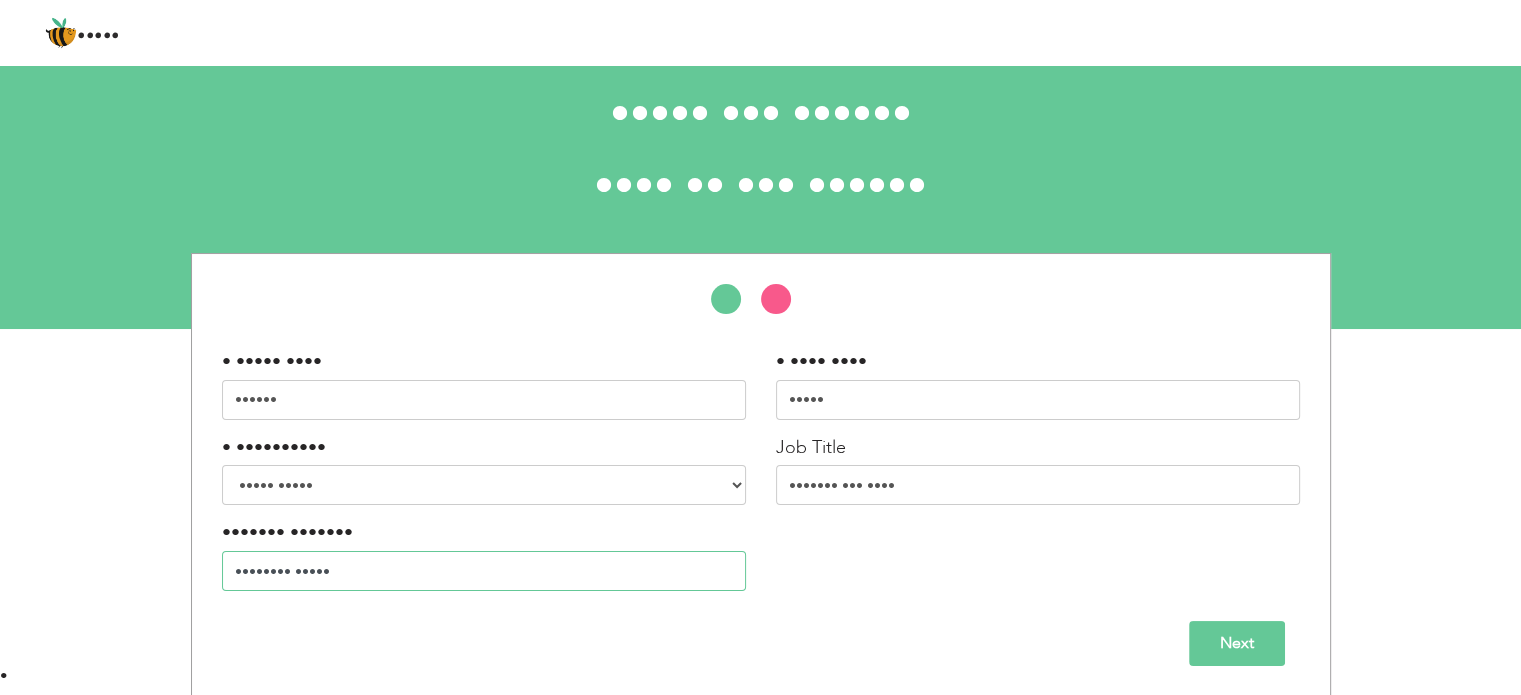 type on "•••••••• •••••" 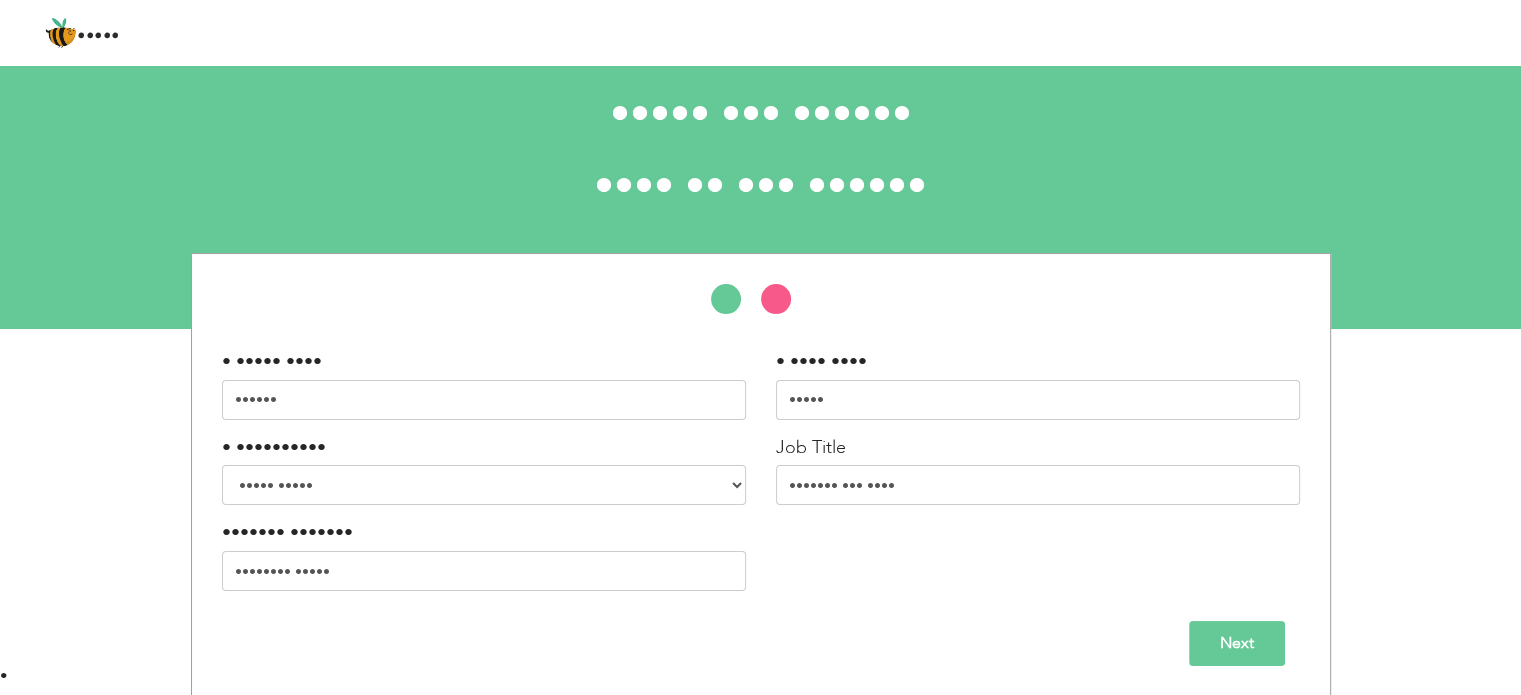 click on "Next" at bounding box center (1237, 643) 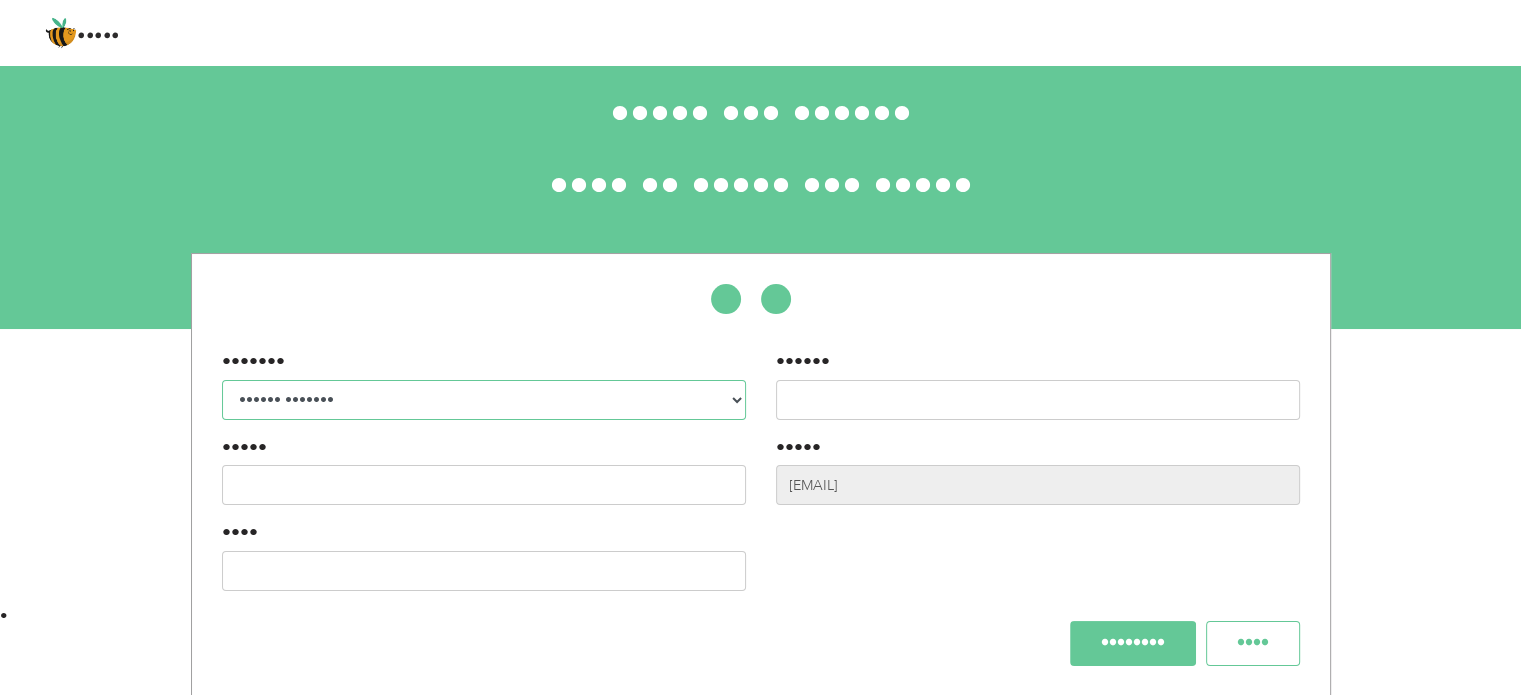 click on "•••••• •••••••
•••••••••••
•••••••
•••••••
•••••••• •••••
•••••••
••••••
••••••••
••••••••••
••••••• ••• •••••••
•••••••••
•••••••
•••••
•••••••••
•••••••
••••••••••
•••••••
•••••••
••••••••••
••••••••
•••••••
•••••••
••••••
•••••
•••••••
••••••
•••••••
••••••••••••••••••
••••••••
•••••• ••••••
••••••
••••••• •••••• ••••• •••••••••
•••••• ••••••••••
••••••••
••••••• ••••
•••••••
••••••••
••••••••
••••••
•••• •••••
•••••• •••••••
••••••• ••••••• ••••••••
••••
•••••
•••••
••••••••• ••••••
••••• ••••••••• •••••••
••••••••
•••••••
•••••
•••••• •••• ••••••••
•••• •••••••
••••• ••••
•••••••
••••
••••••
••••• •••
•••••••
••••••••
••••••••
••••••••• ••••••••
•••••••
•••••
•• ••••••••
•••••••••• ••••••
•••••••
•••••••
••••••••
•••••••• •••••
•••••••• ••••••• ••••••••••
••••• •••••••
••••
•••••••
••••••
•••••• ••••••
•••••• •••••••• •••••••••••
•••••
••••••
•••••••" at bounding box center (484, 400) 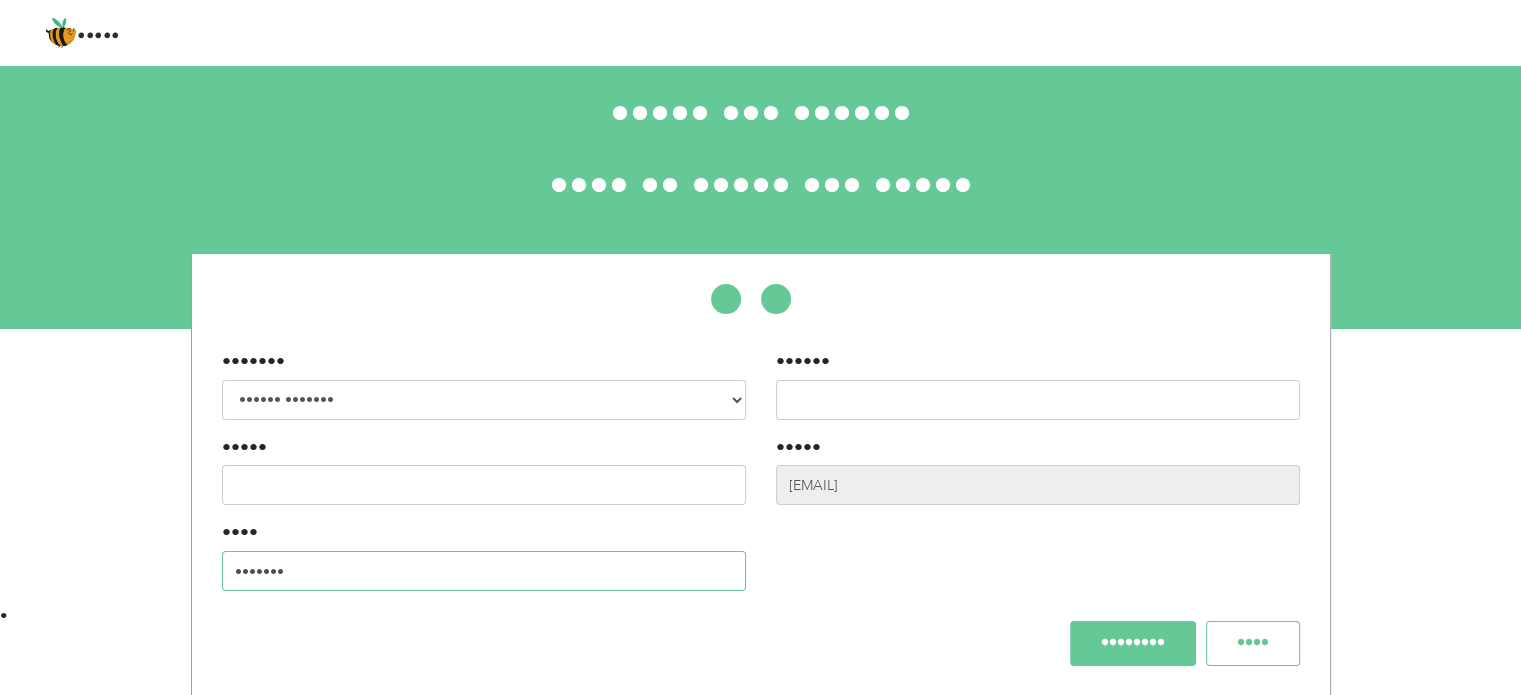 type on "•••••••" 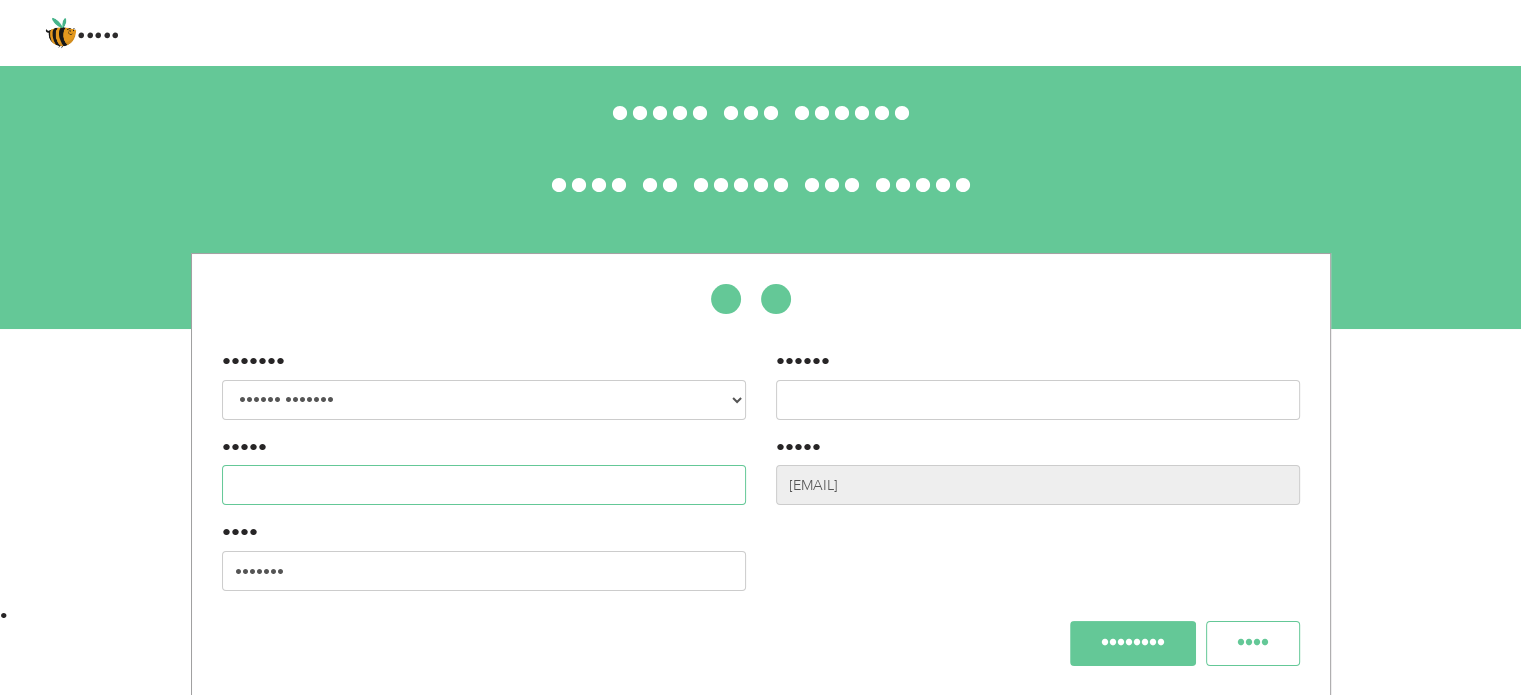 click at bounding box center [484, 485] 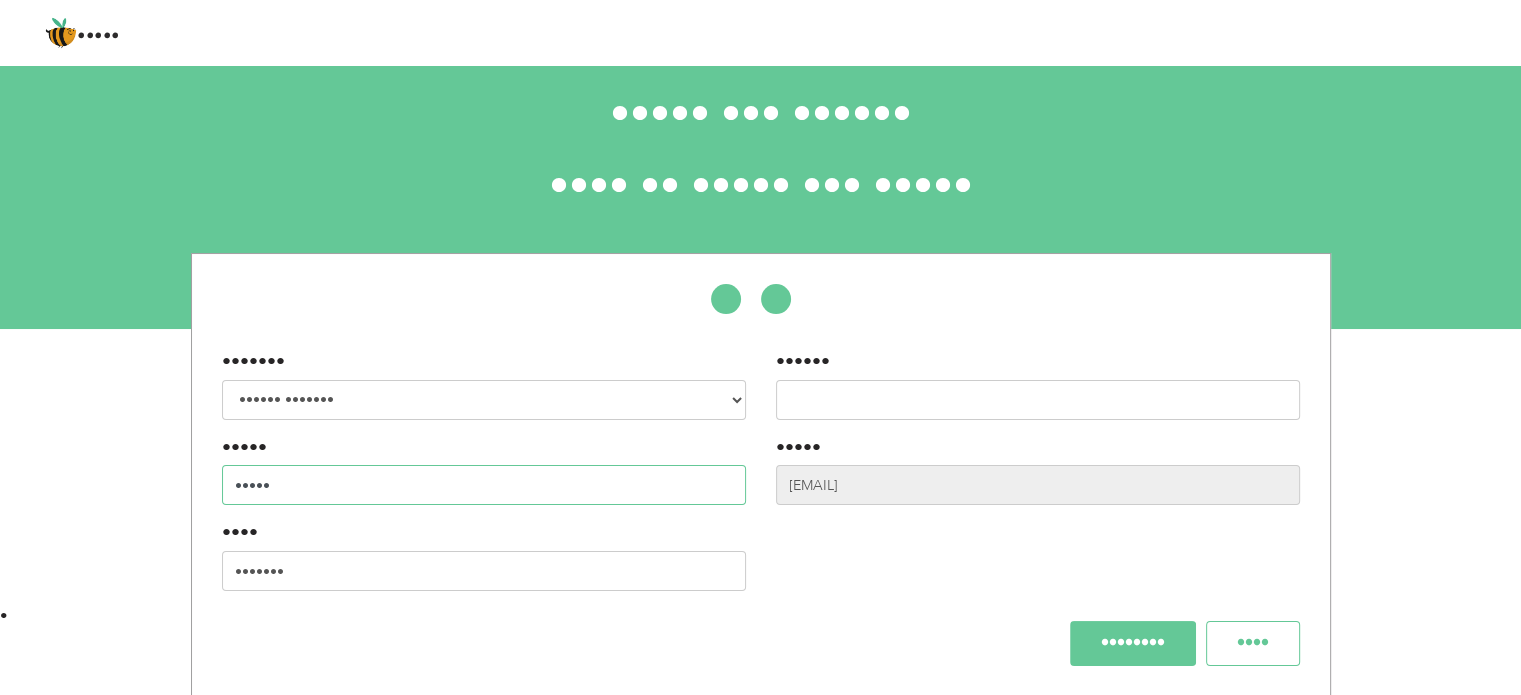 type on "•••••" 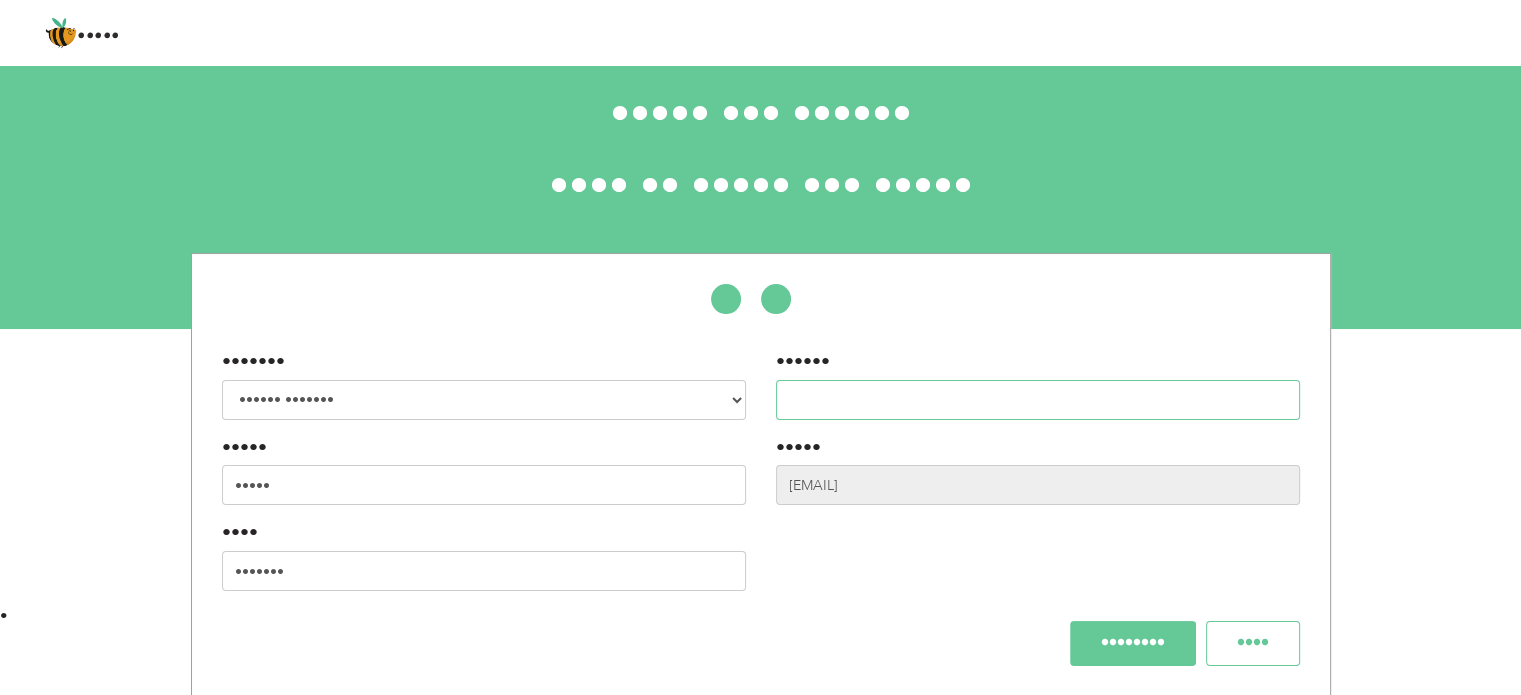 click at bounding box center (1038, 400) 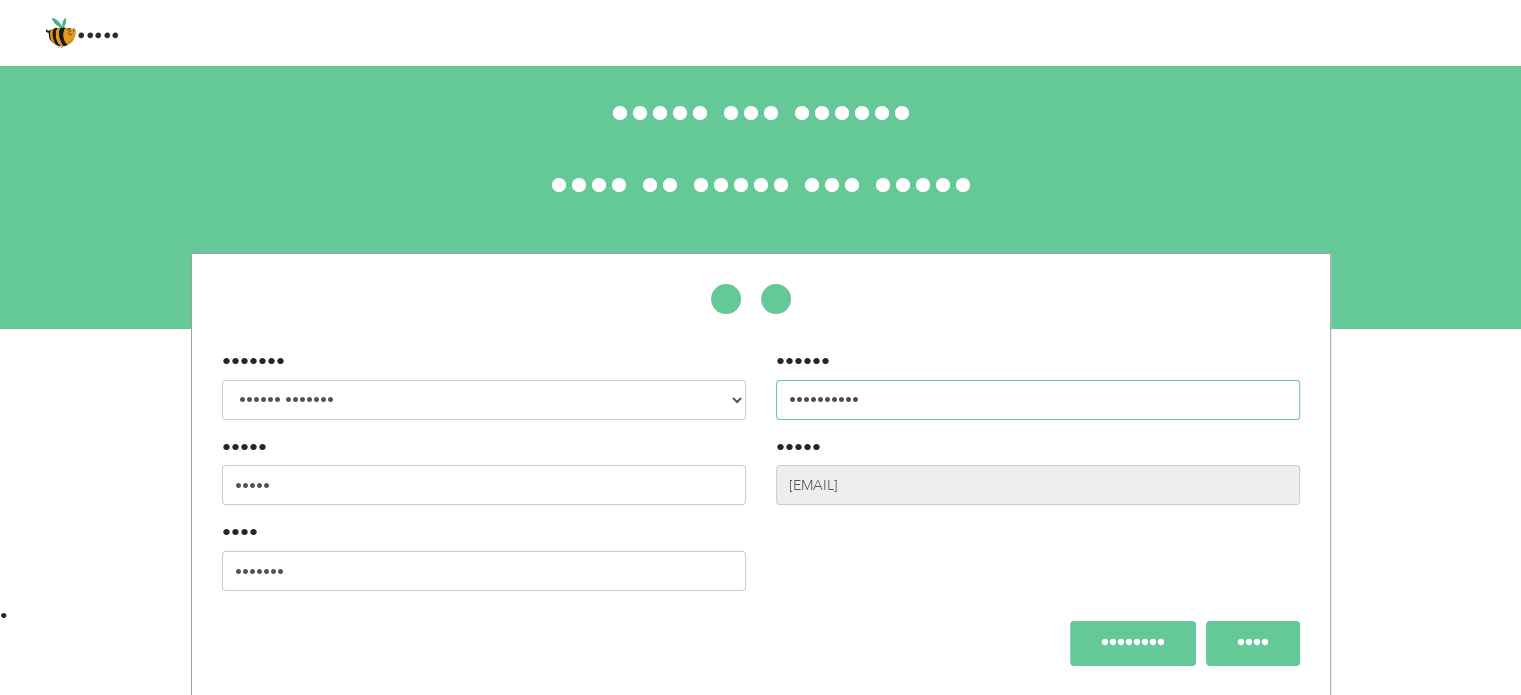 type on "••••••••••" 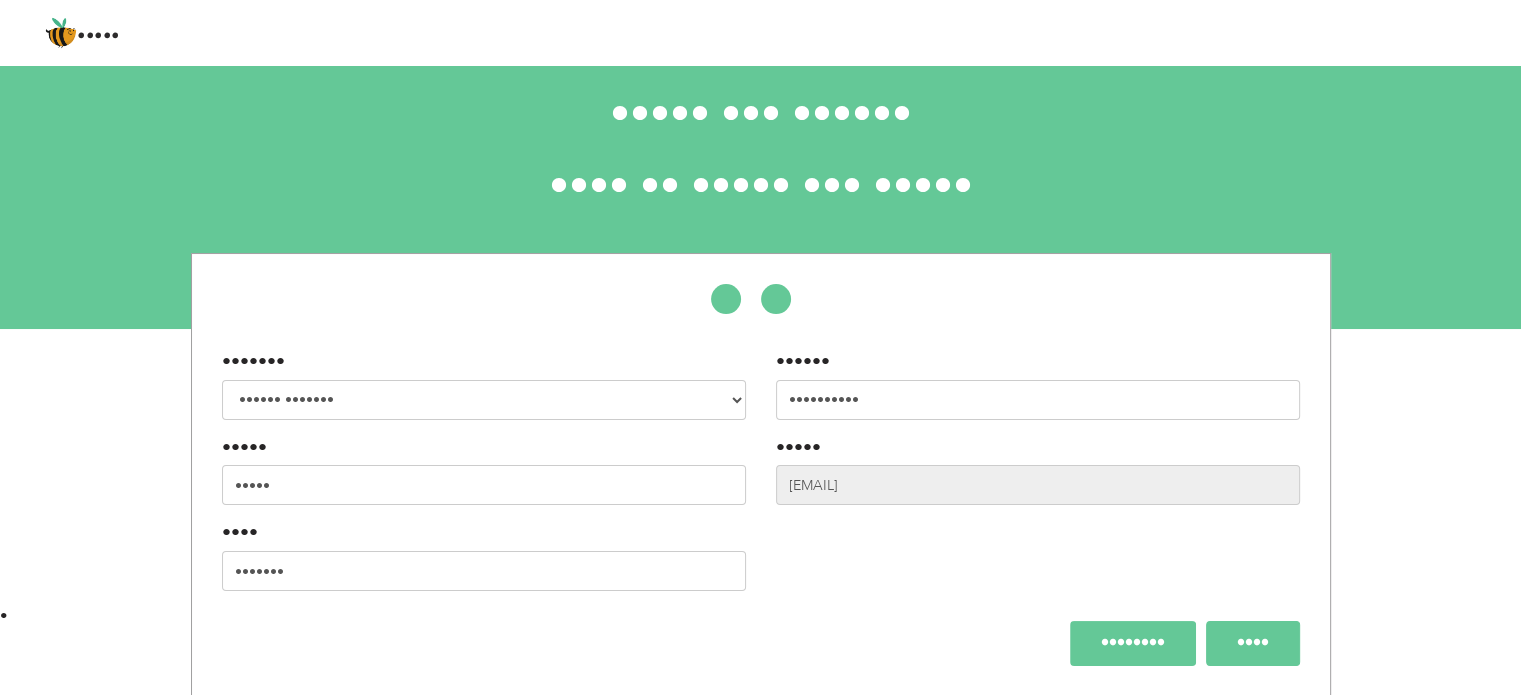 click on "••••" at bounding box center (1253, 643) 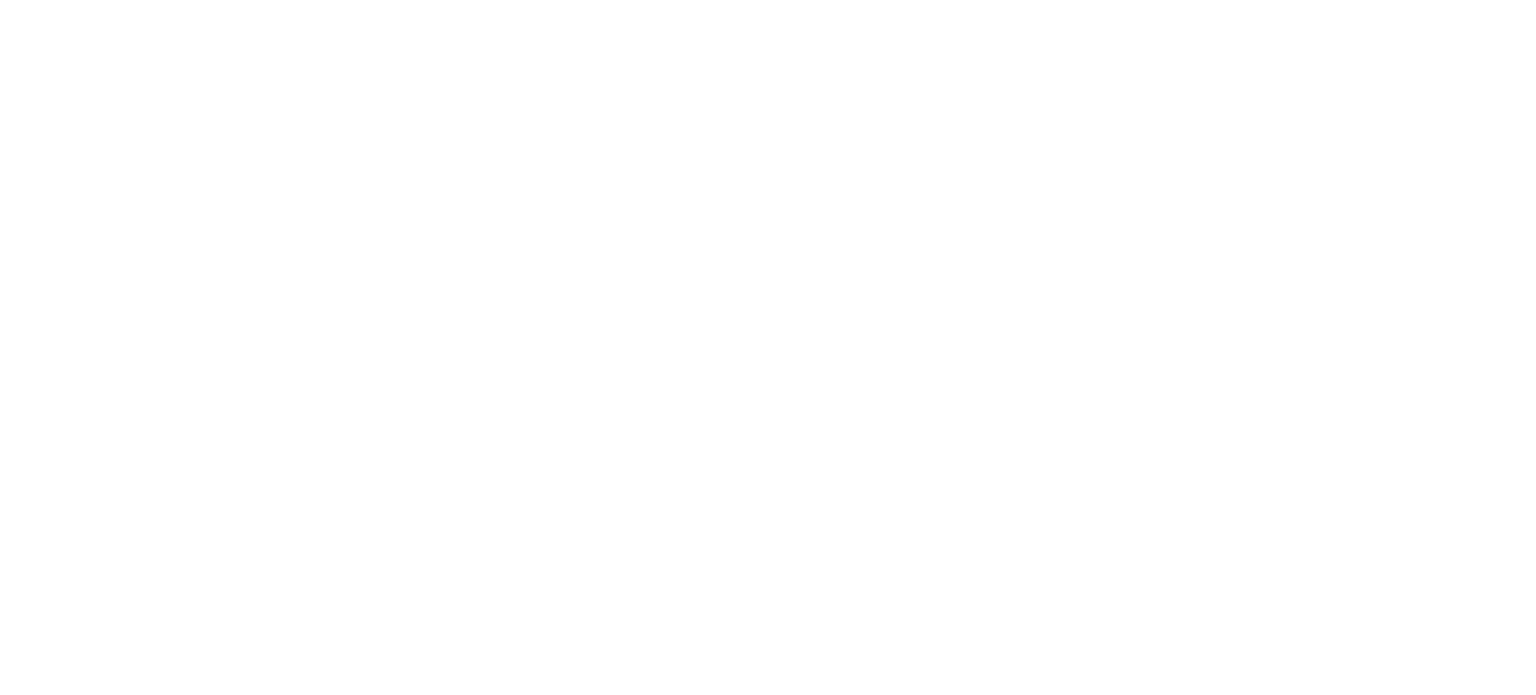 scroll, scrollTop: 0, scrollLeft: 0, axis: both 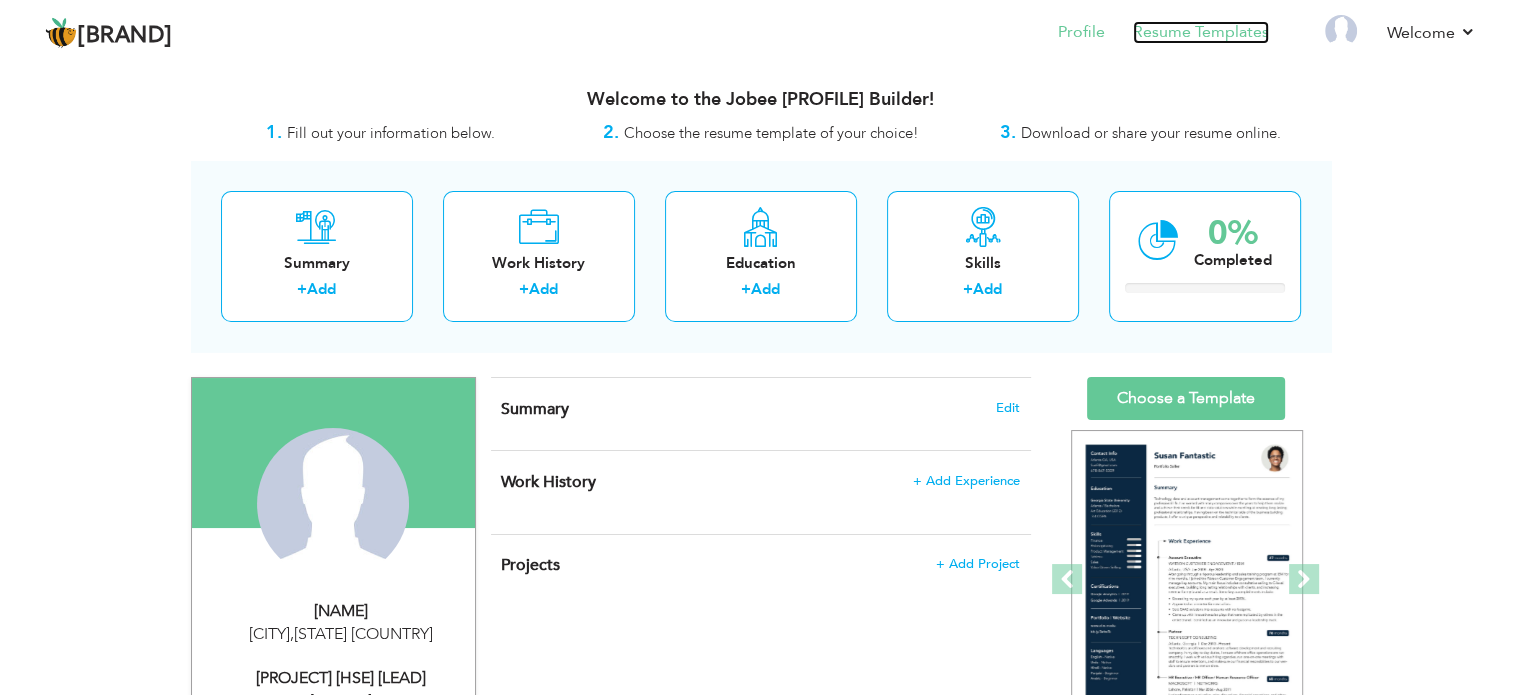 click on "Resume Templates" at bounding box center (1201, 32) 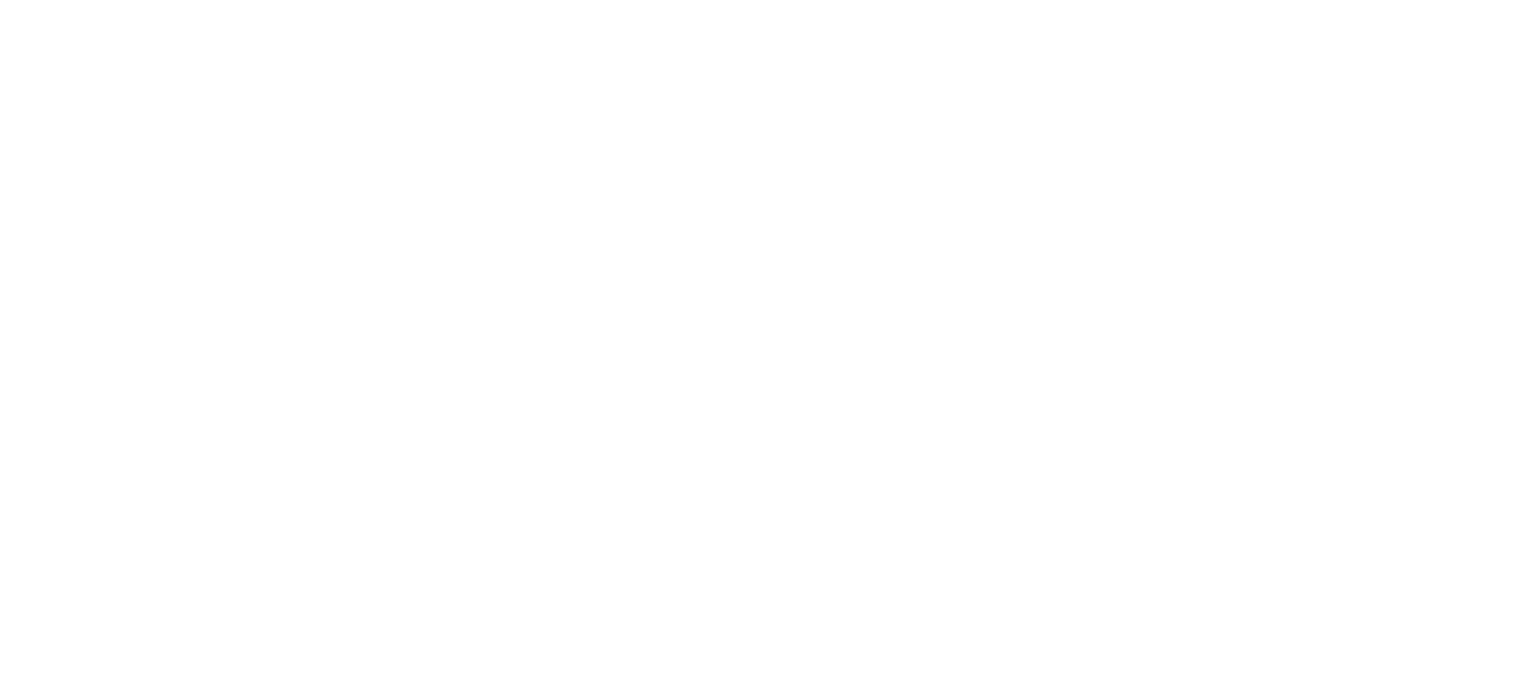 scroll, scrollTop: 0, scrollLeft: 0, axis: both 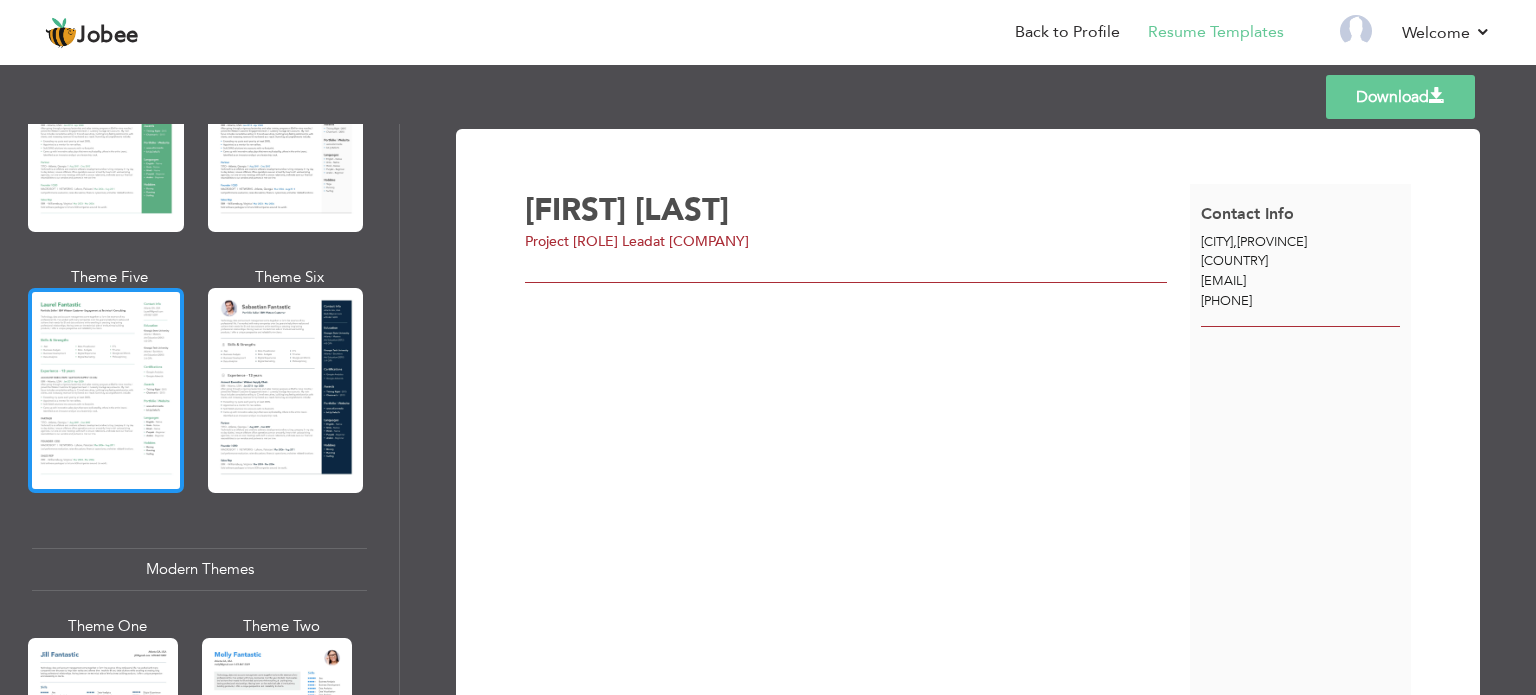 click at bounding box center [106, 390] 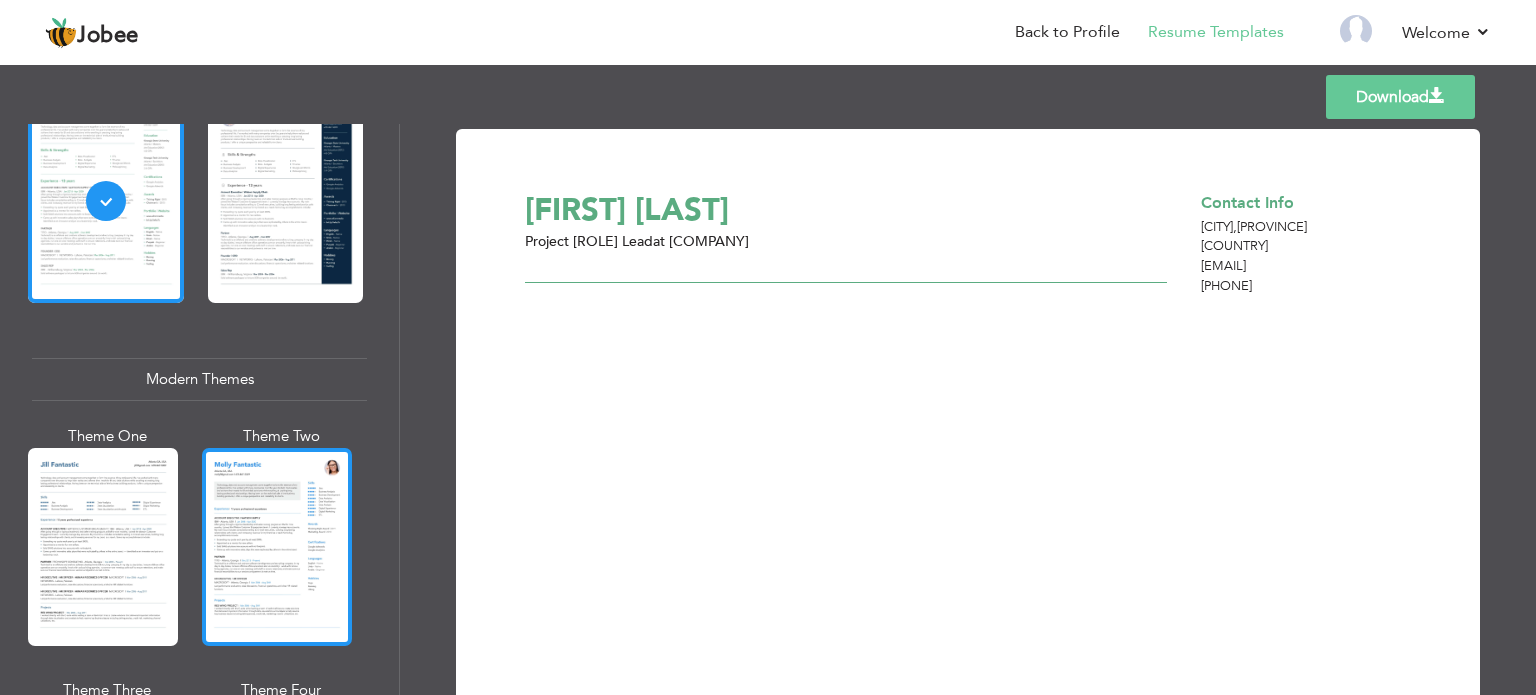 scroll, scrollTop: 700, scrollLeft: 0, axis: vertical 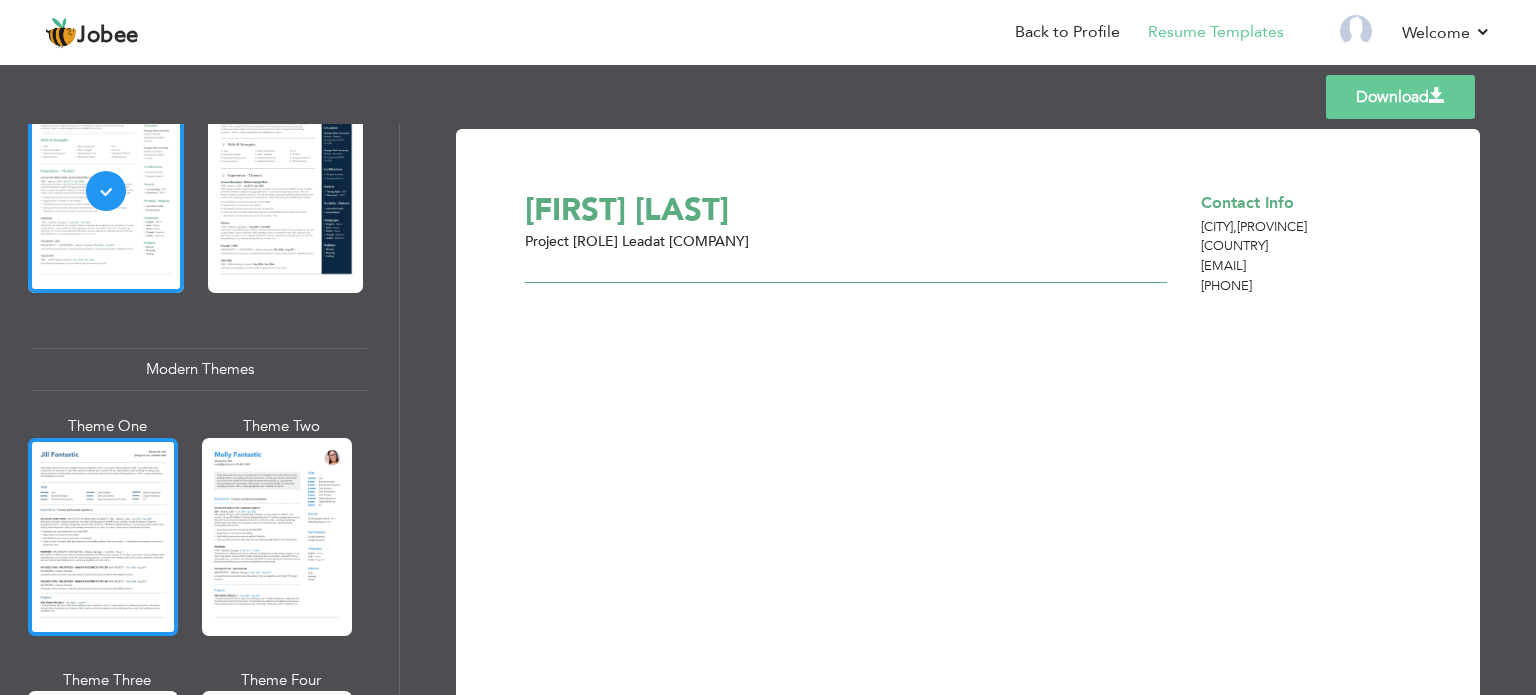 click at bounding box center [103, 537] 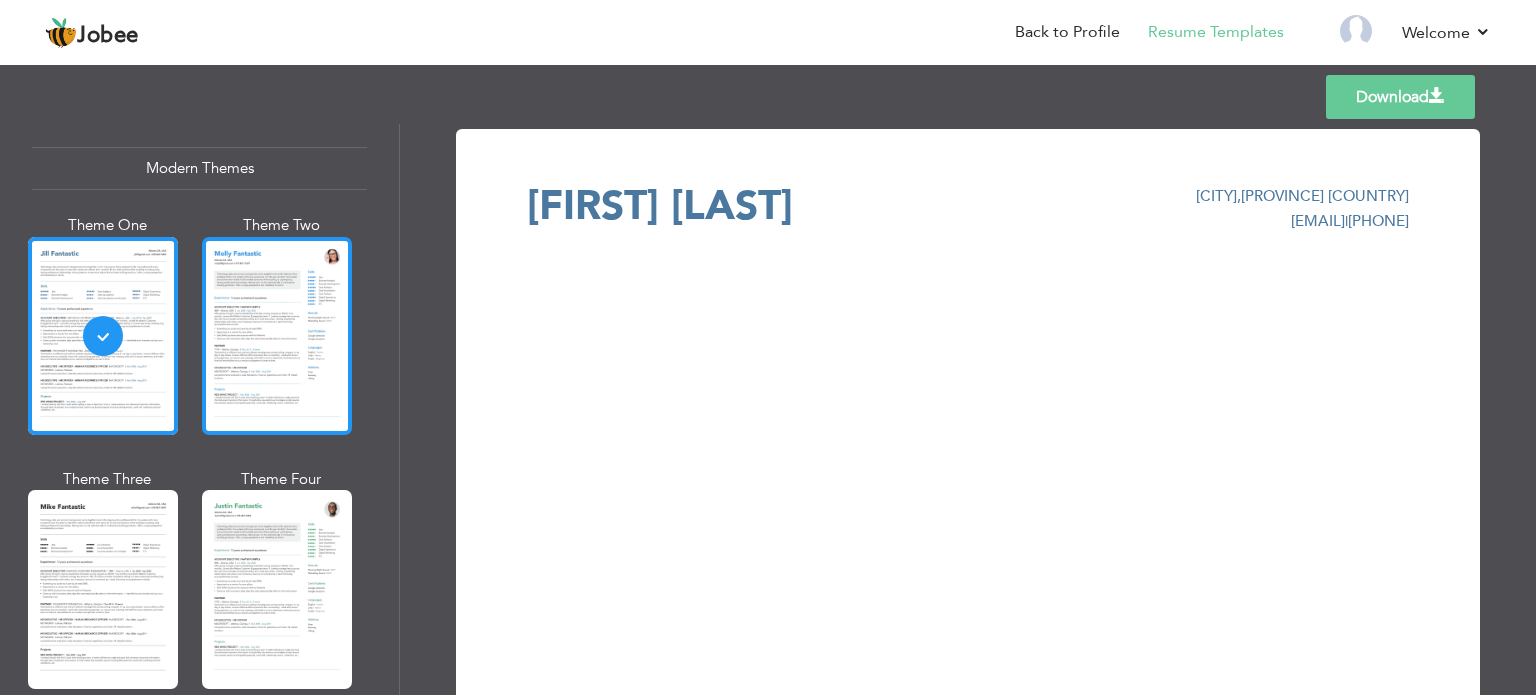 scroll, scrollTop: 1000, scrollLeft: 0, axis: vertical 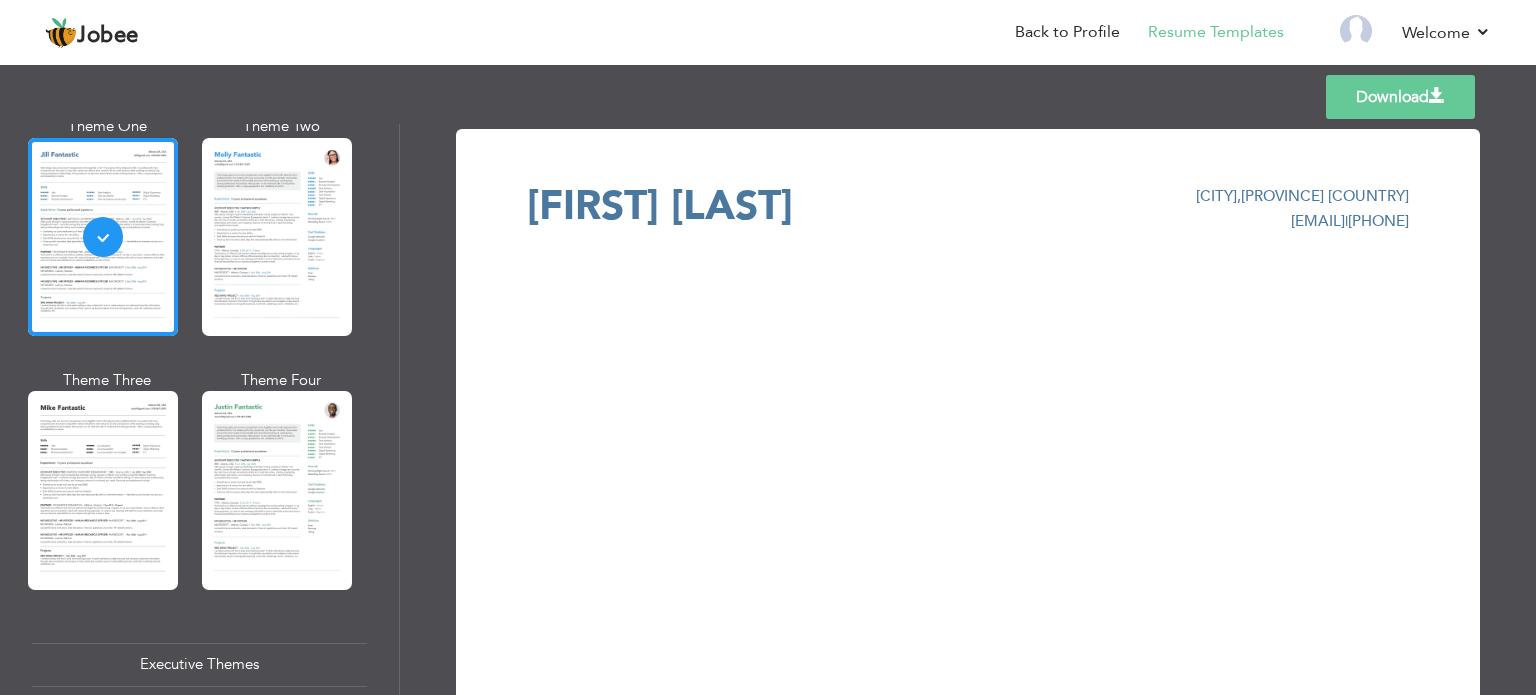 click at bounding box center (103, 490) 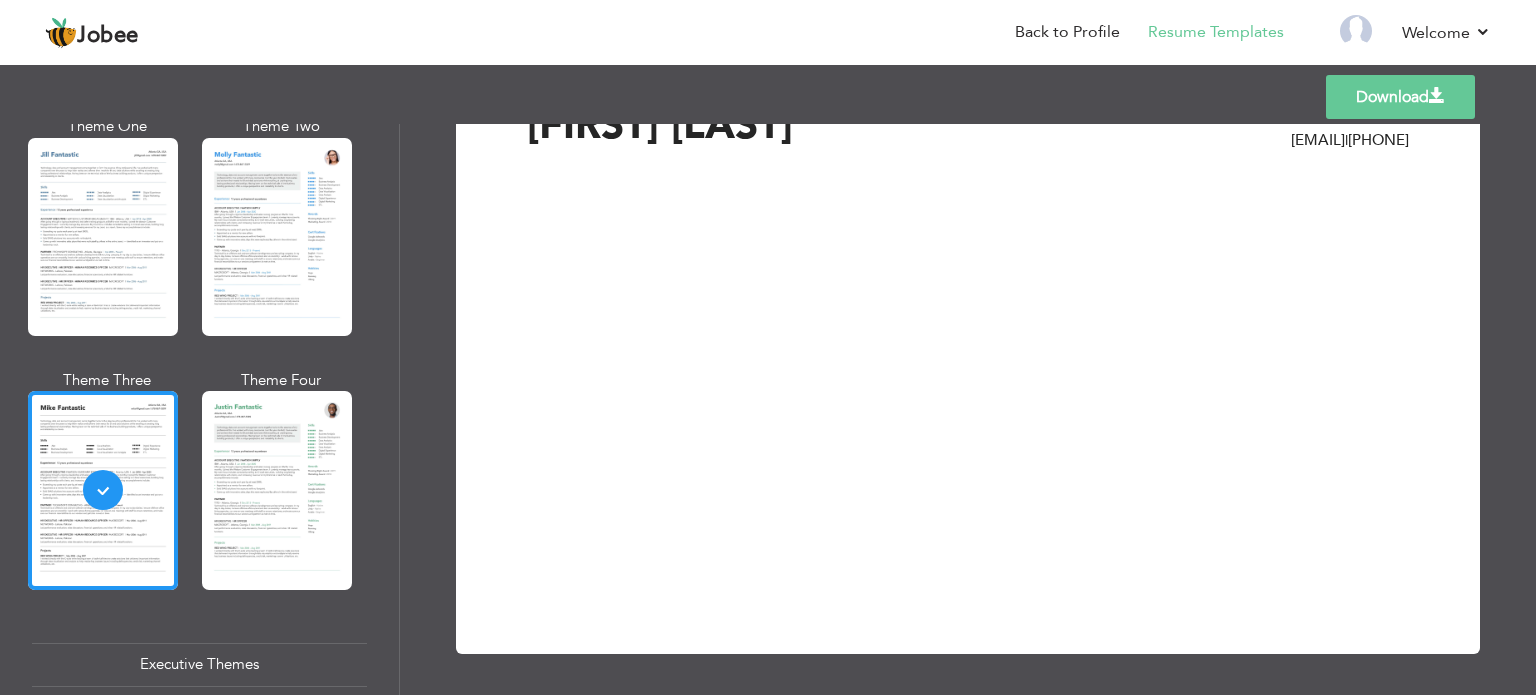 scroll, scrollTop: 0, scrollLeft: 0, axis: both 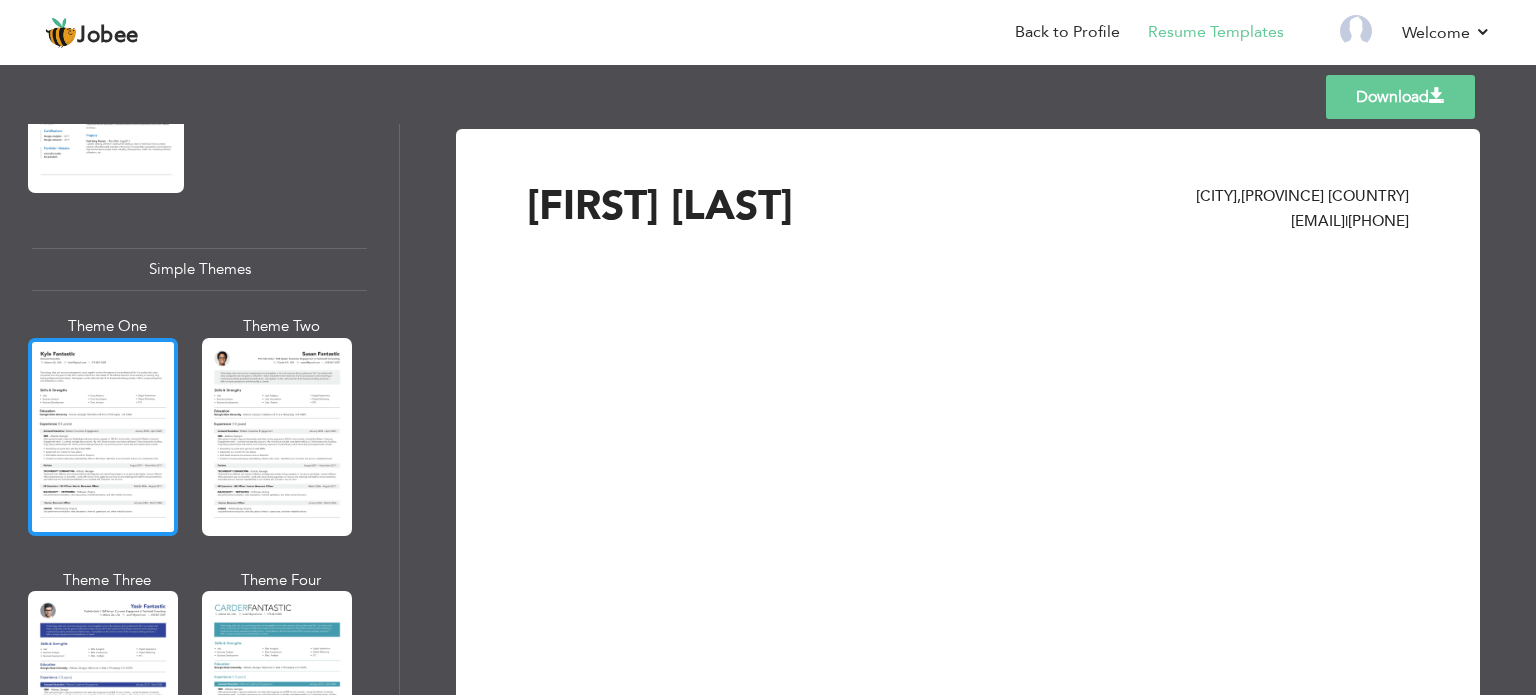 click at bounding box center [103, 437] 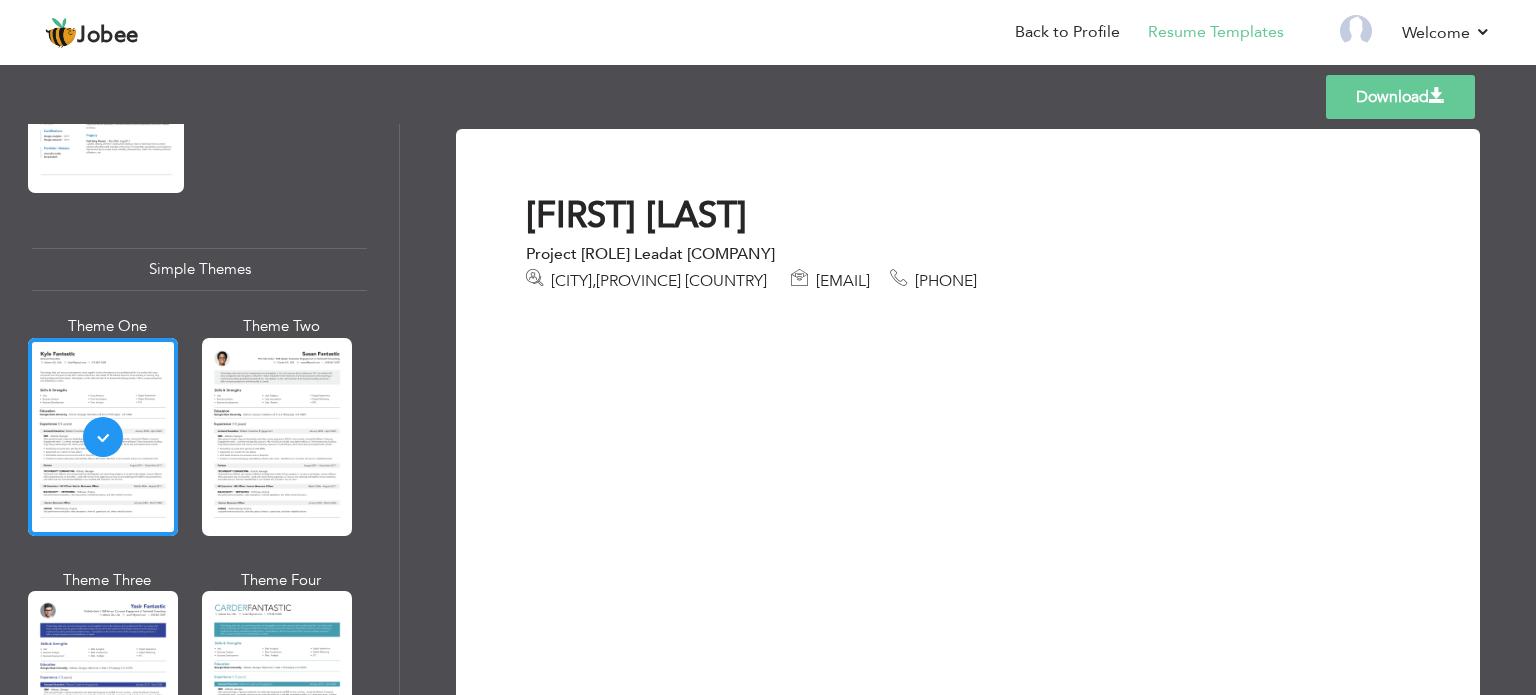 scroll, scrollTop: 3360, scrollLeft: 0, axis: vertical 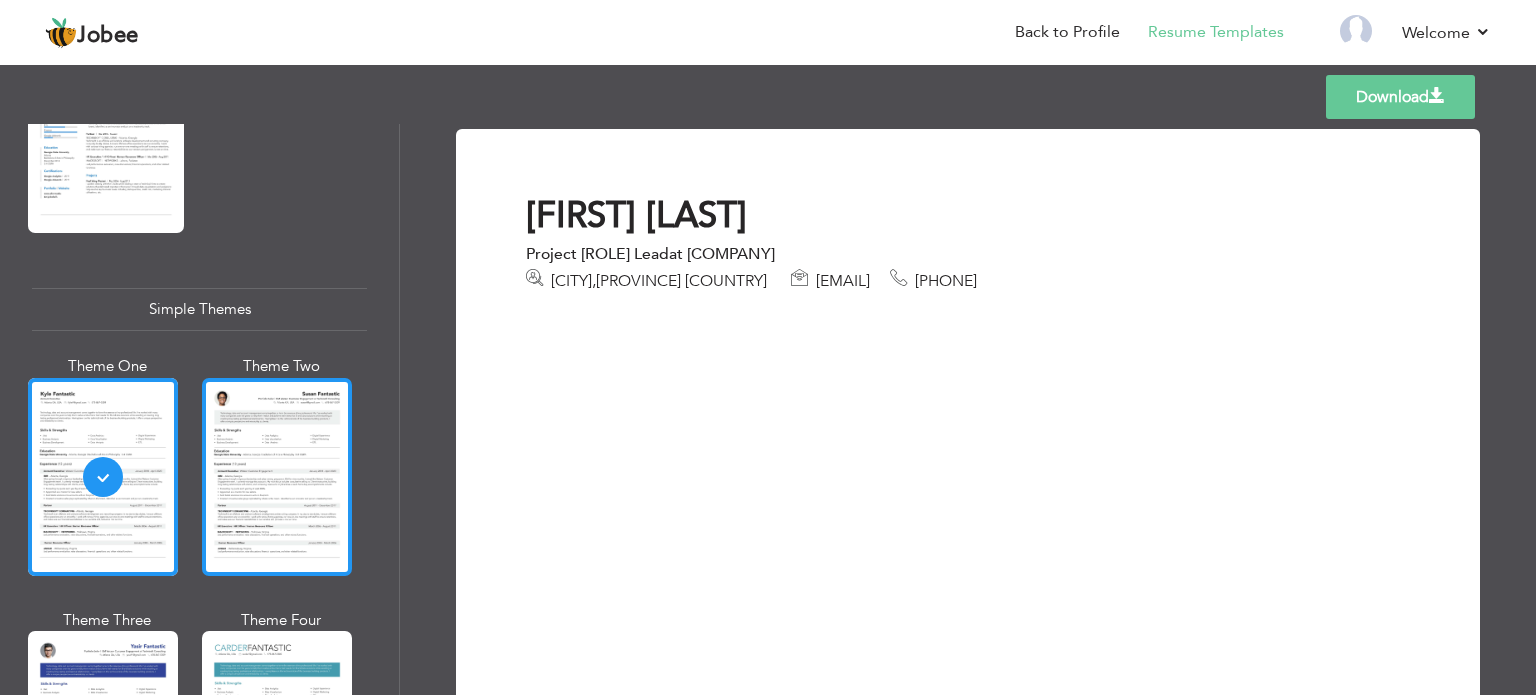 click at bounding box center (277, 477) 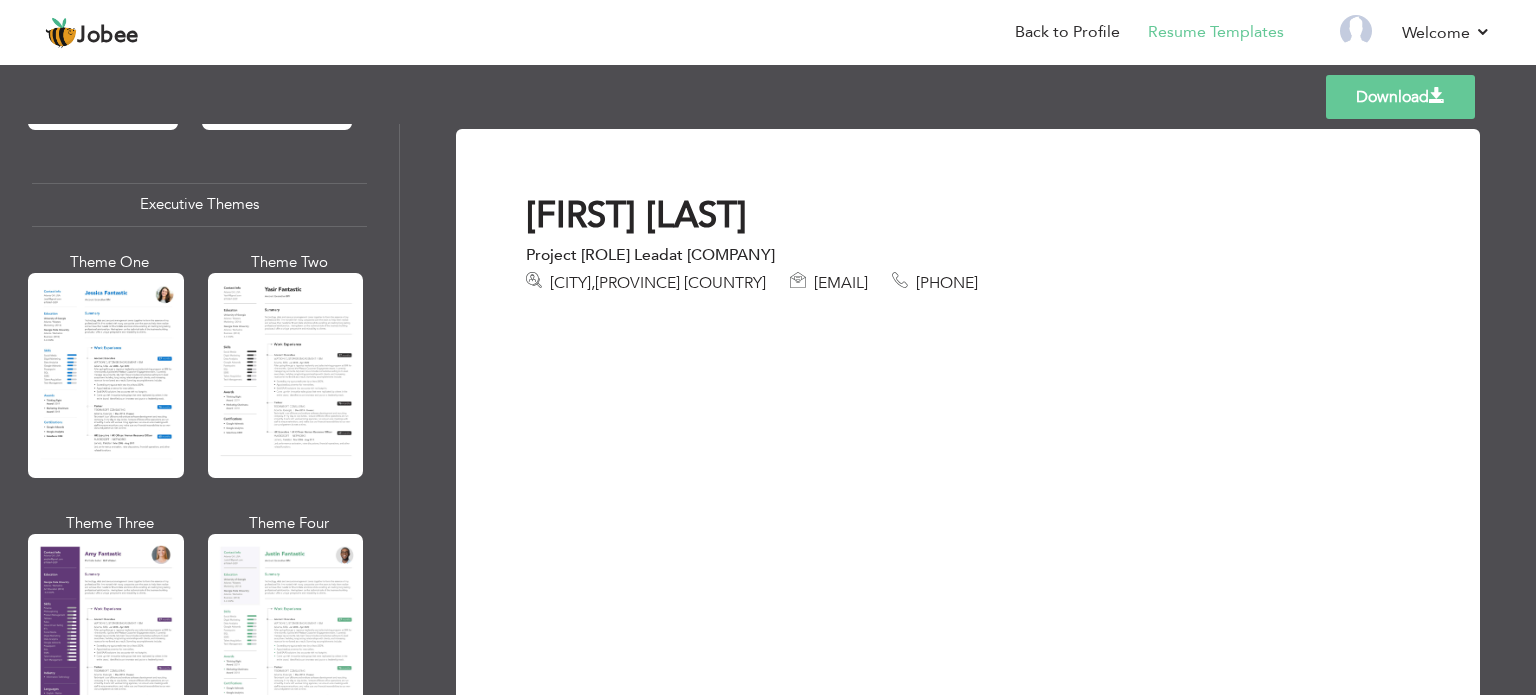 scroll, scrollTop: 860, scrollLeft: 0, axis: vertical 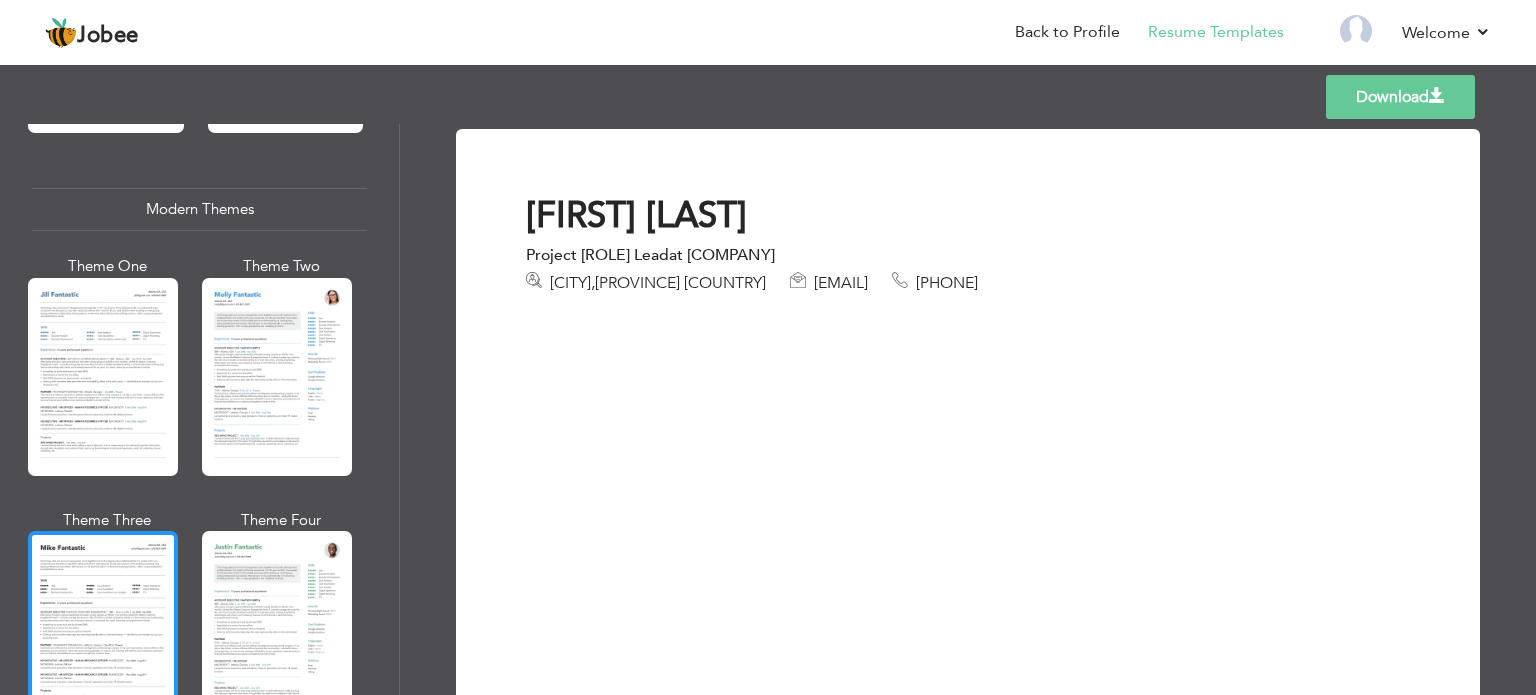 click at bounding box center (103, 630) 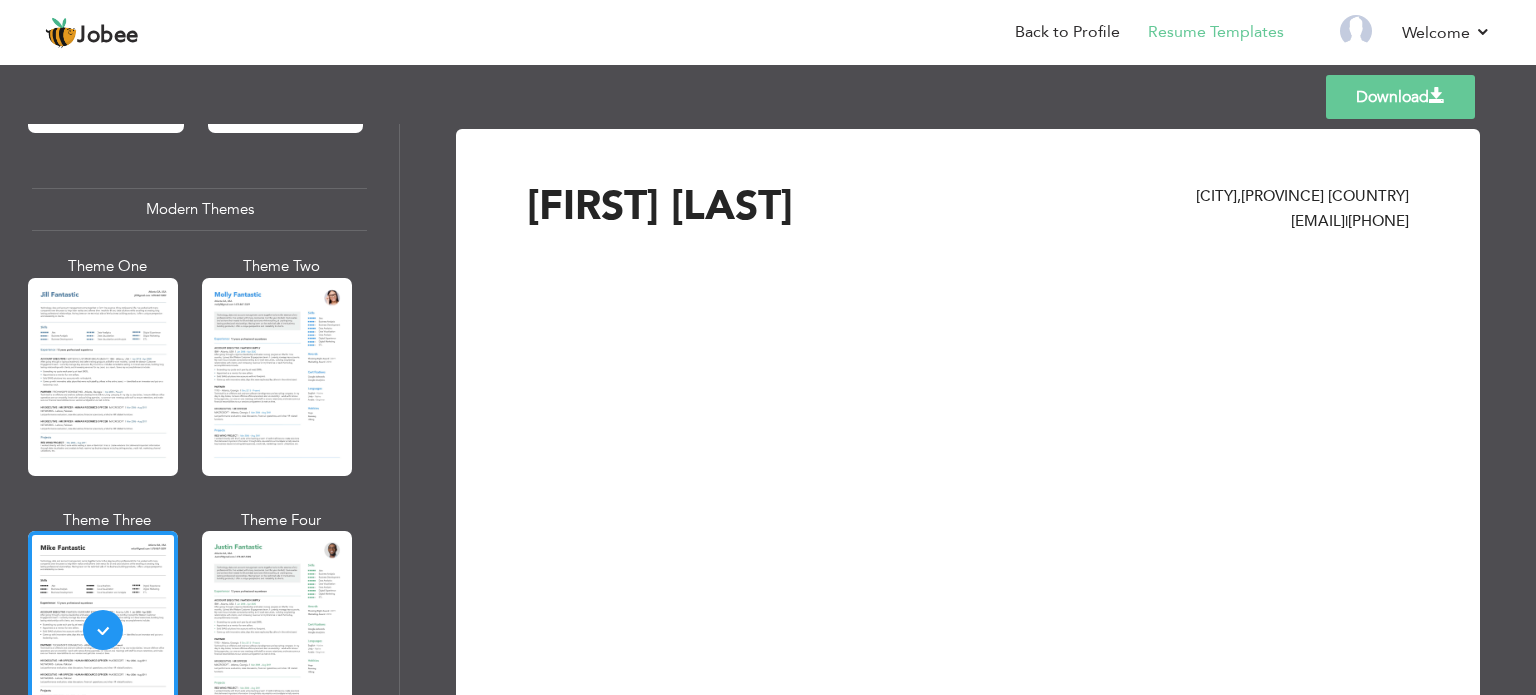 click on "Download" at bounding box center [1400, 97] 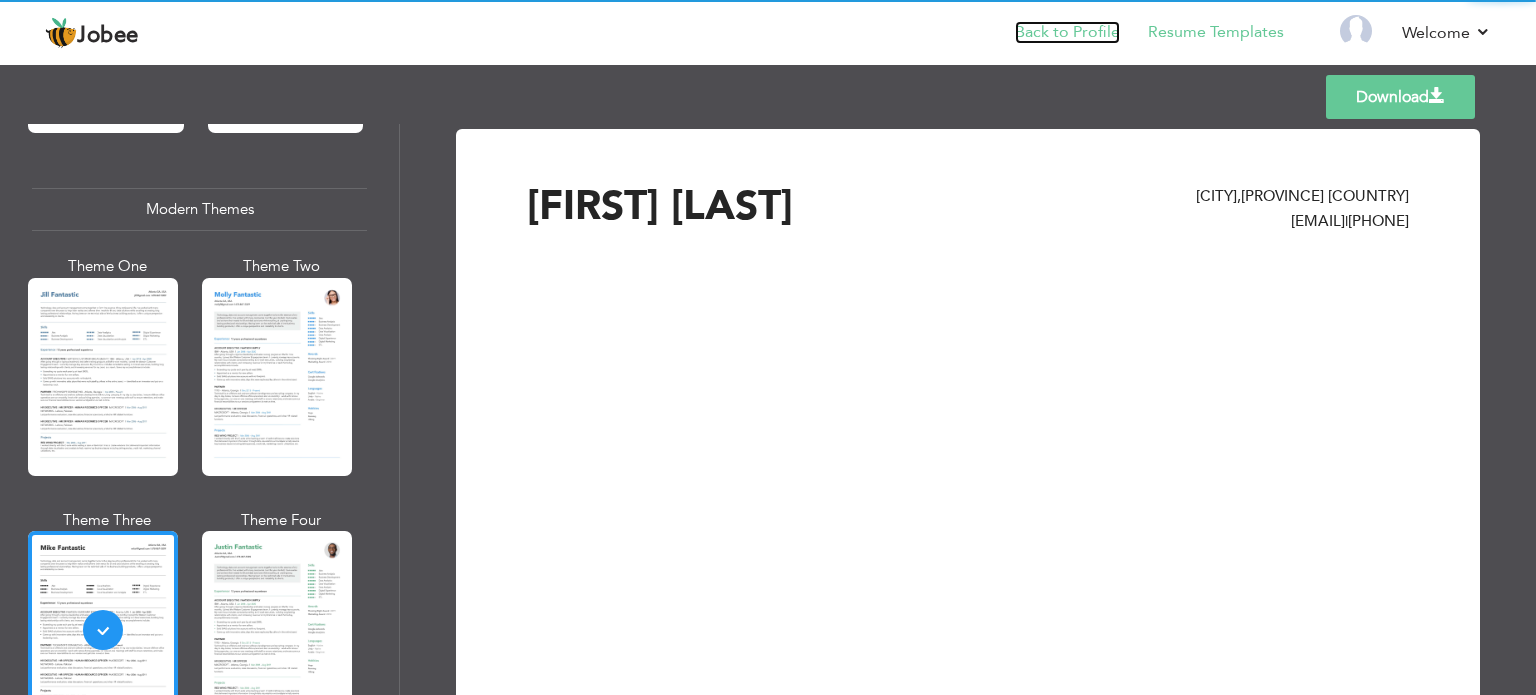 click on "Back to Profile" at bounding box center [1067, 32] 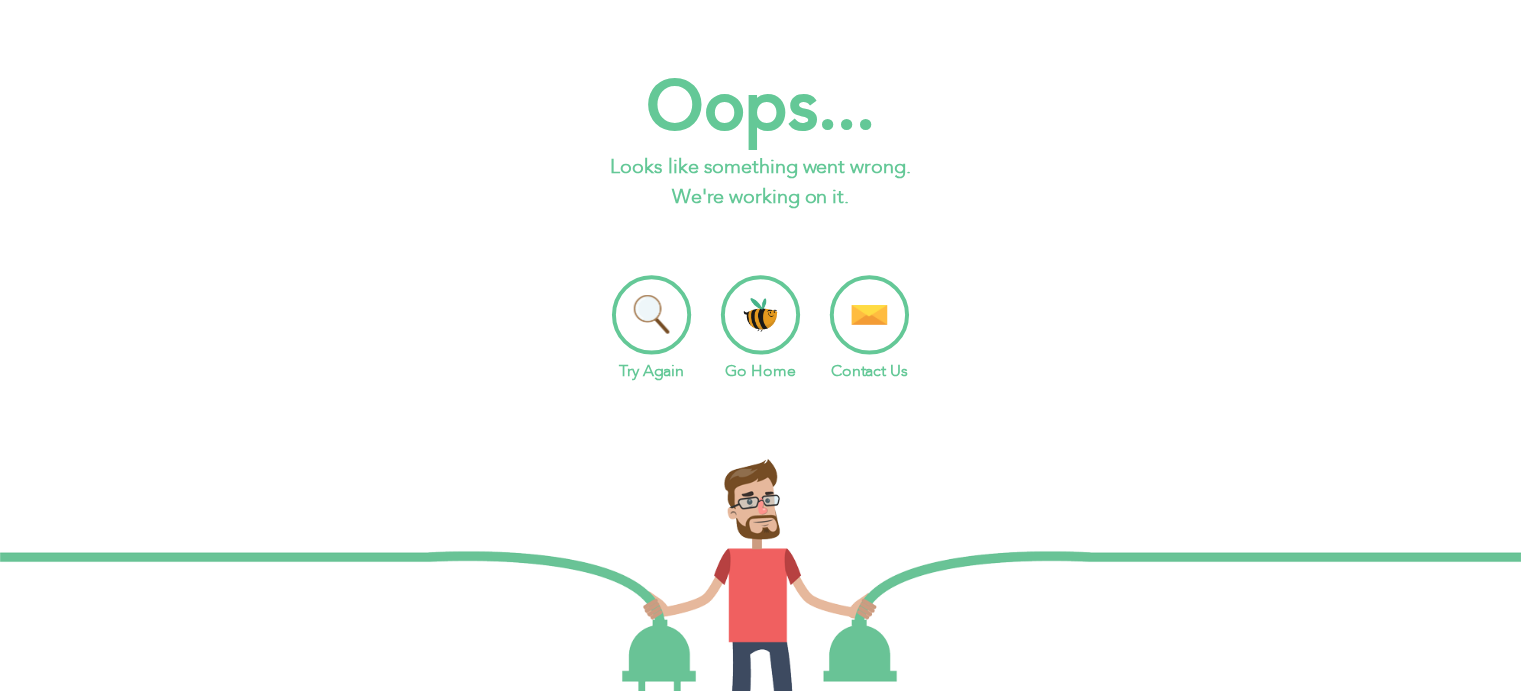scroll, scrollTop: 0, scrollLeft: 0, axis: both 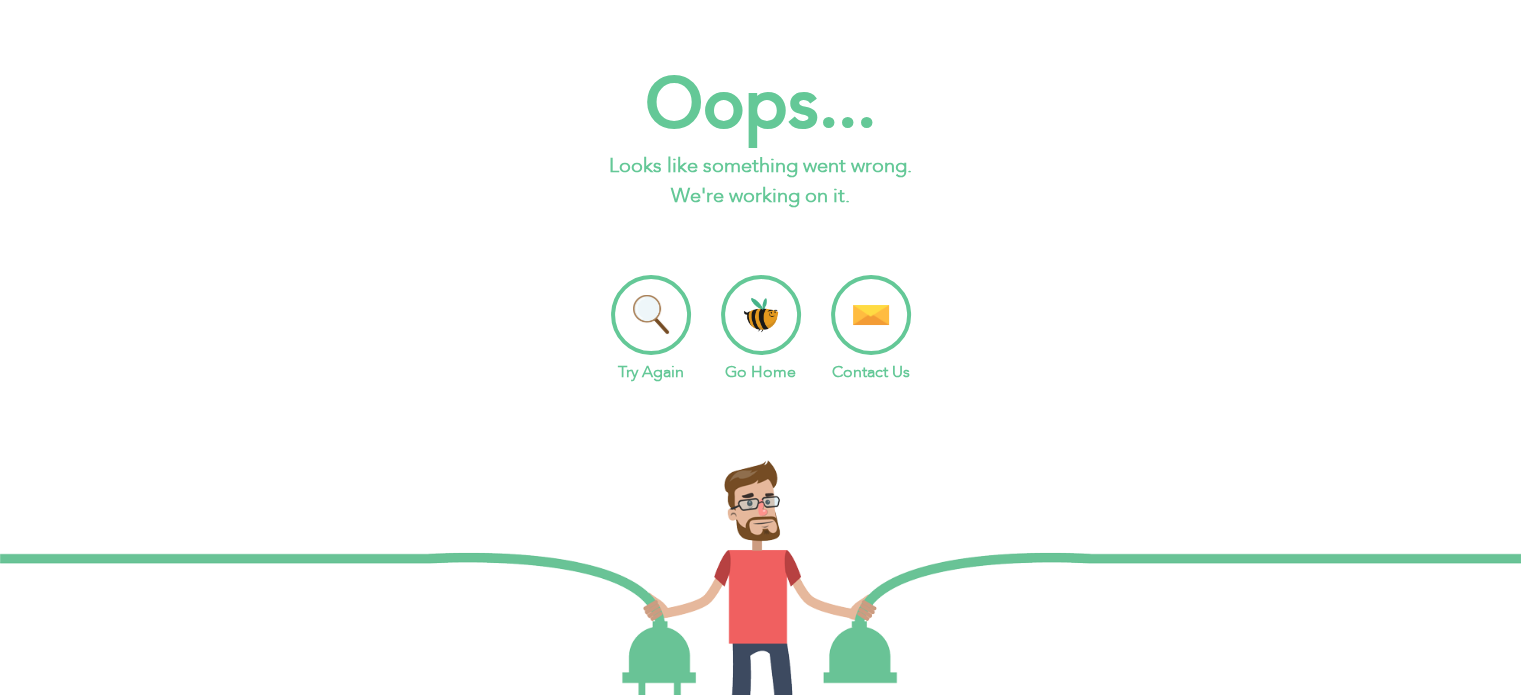 click on "Go Home" at bounding box center (761, 329) 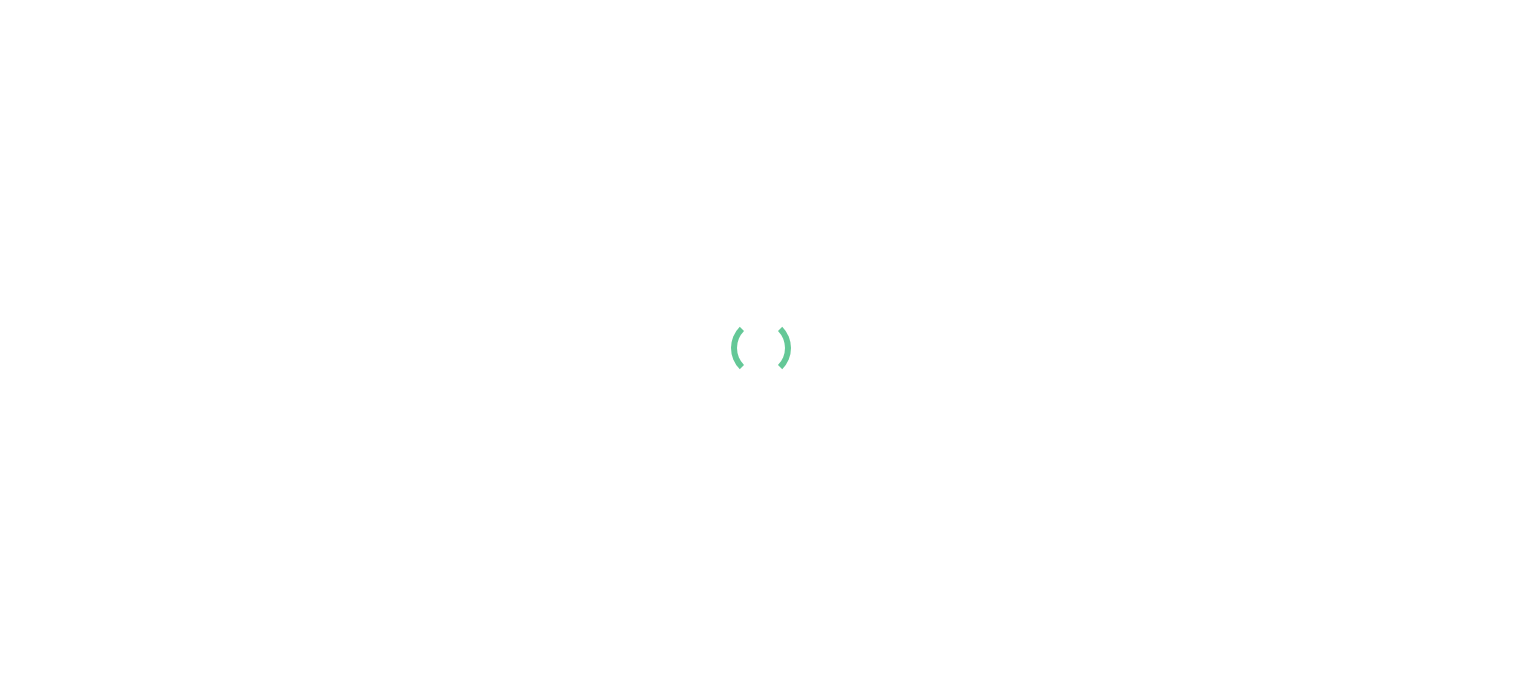 scroll, scrollTop: 0, scrollLeft: 0, axis: both 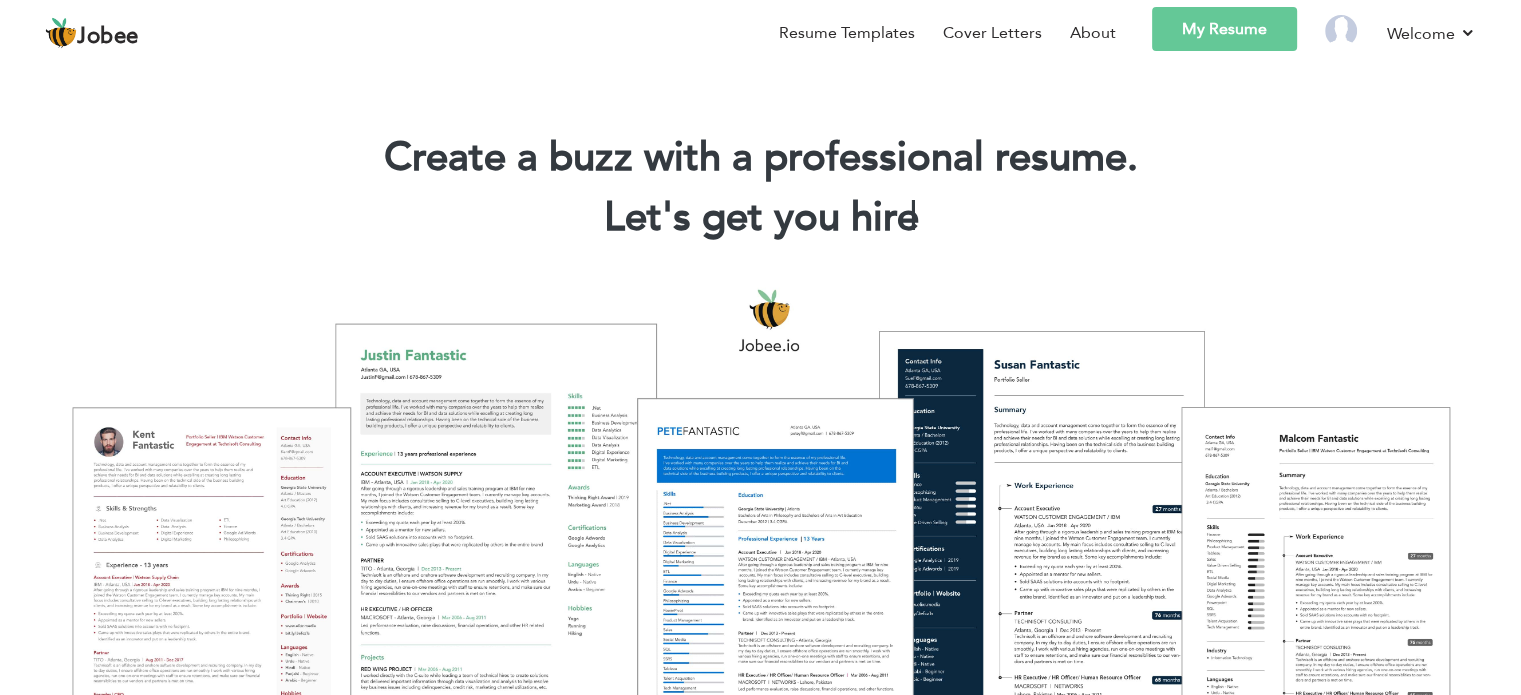 click on "My Resume" at bounding box center (1224, 29) 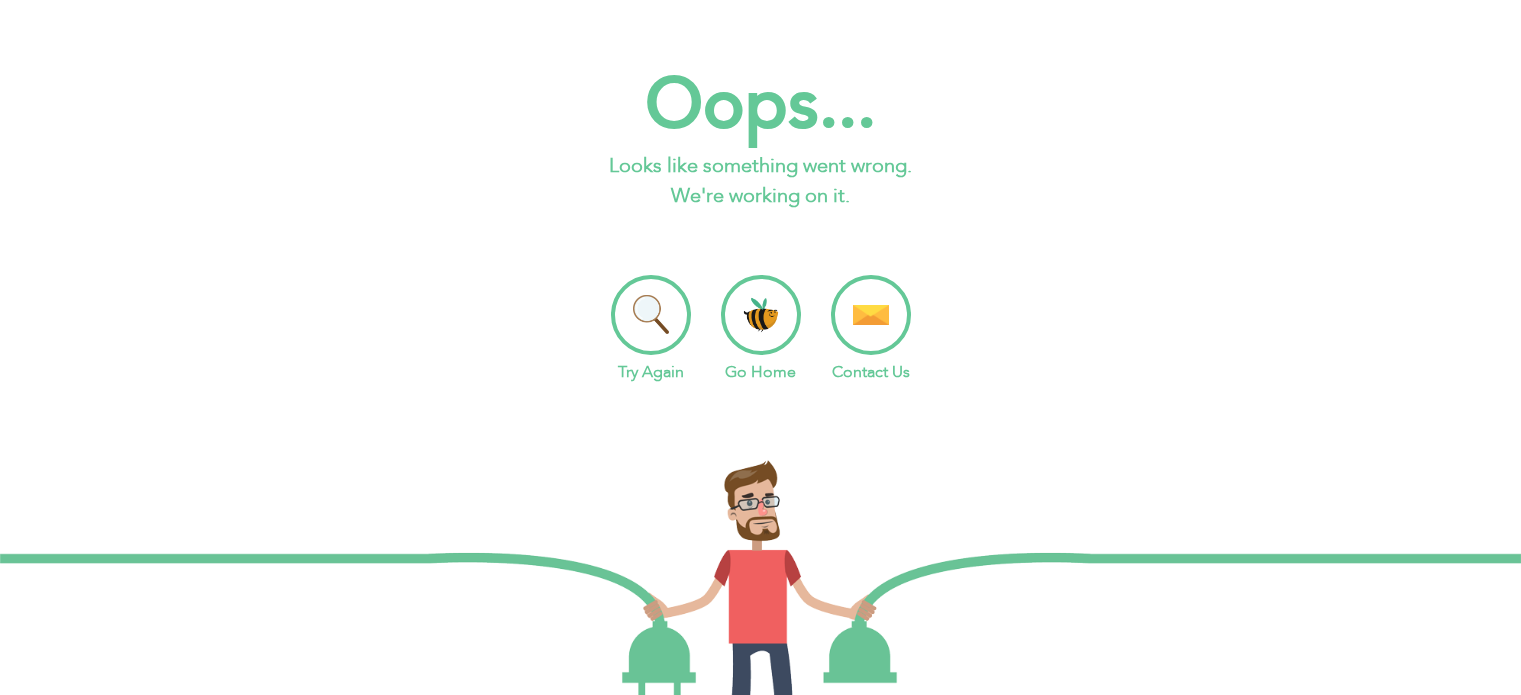 scroll, scrollTop: 0, scrollLeft: 0, axis: both 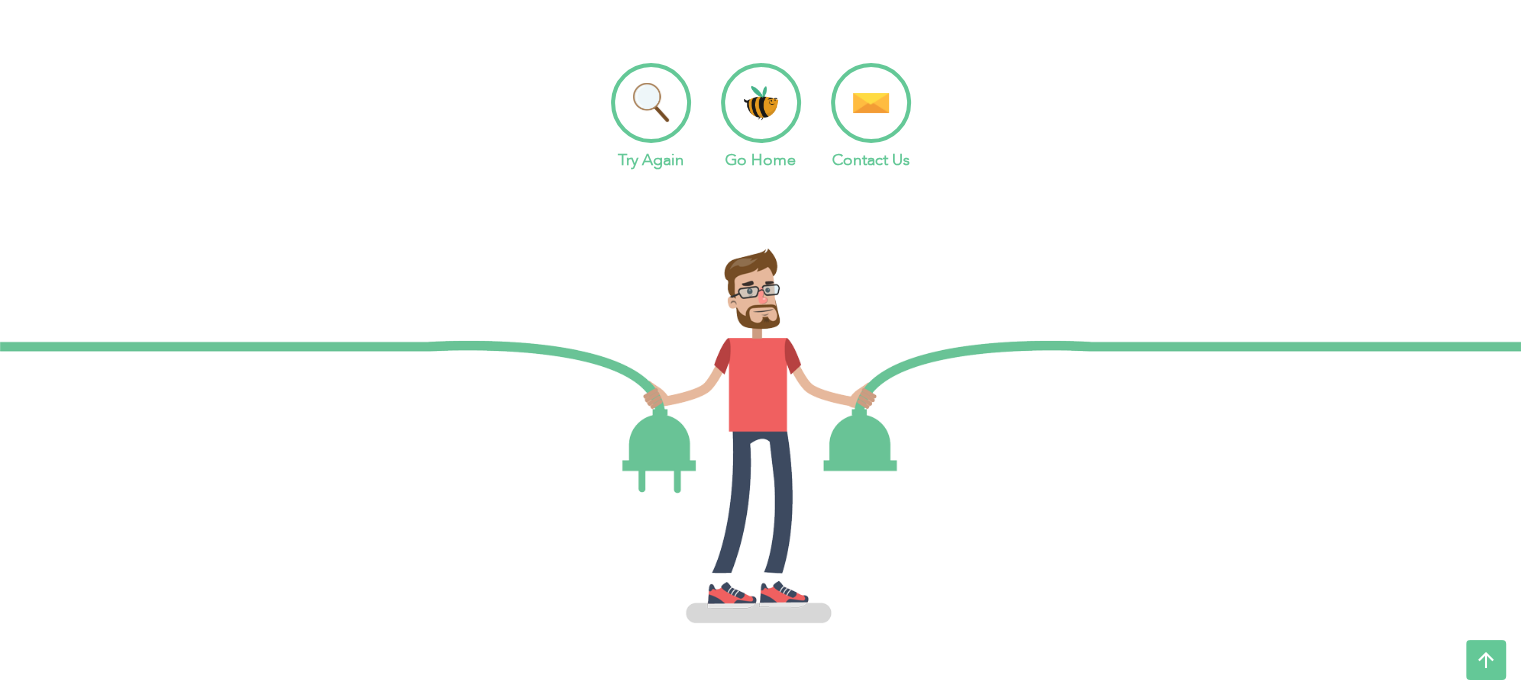 click on "Try Again" at bounding box center (651, 117) 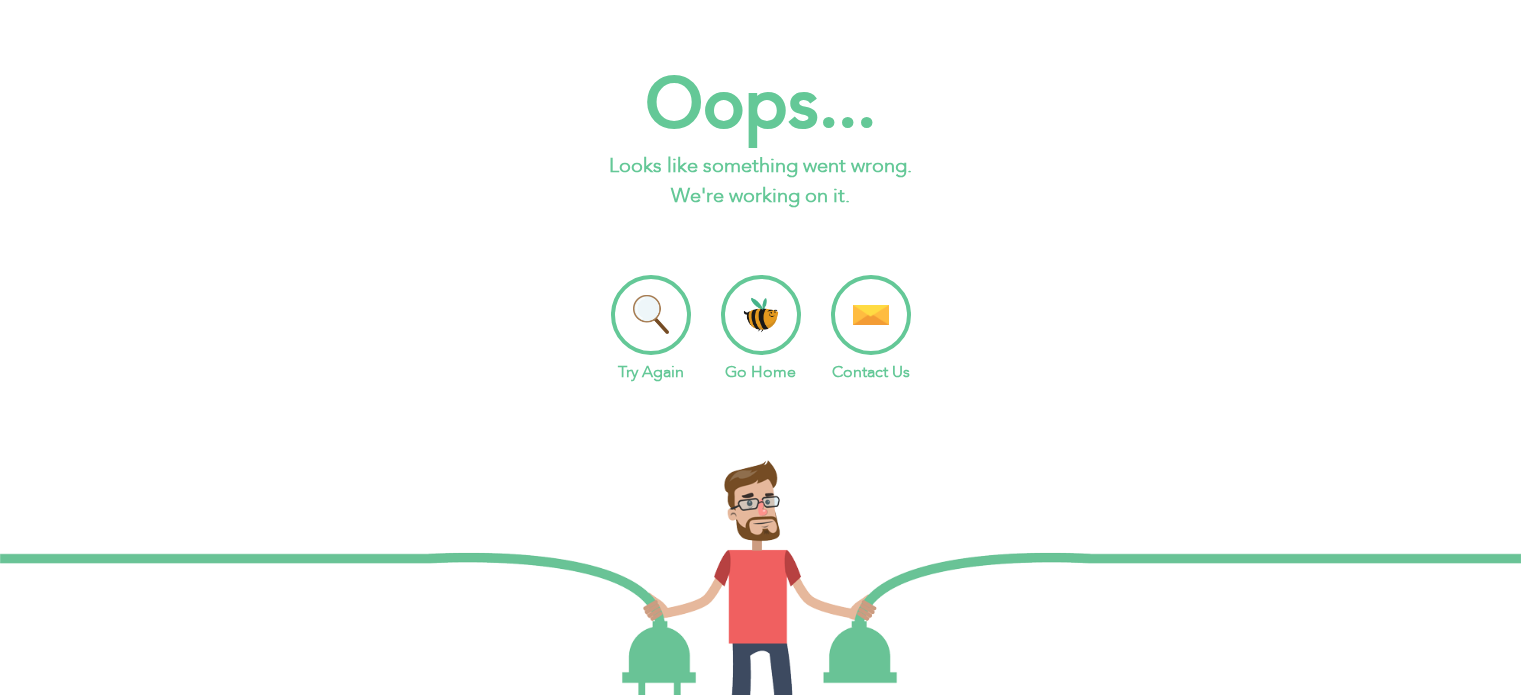 scroll, scrollTop: 0, scrollLeft: 0, axis: both 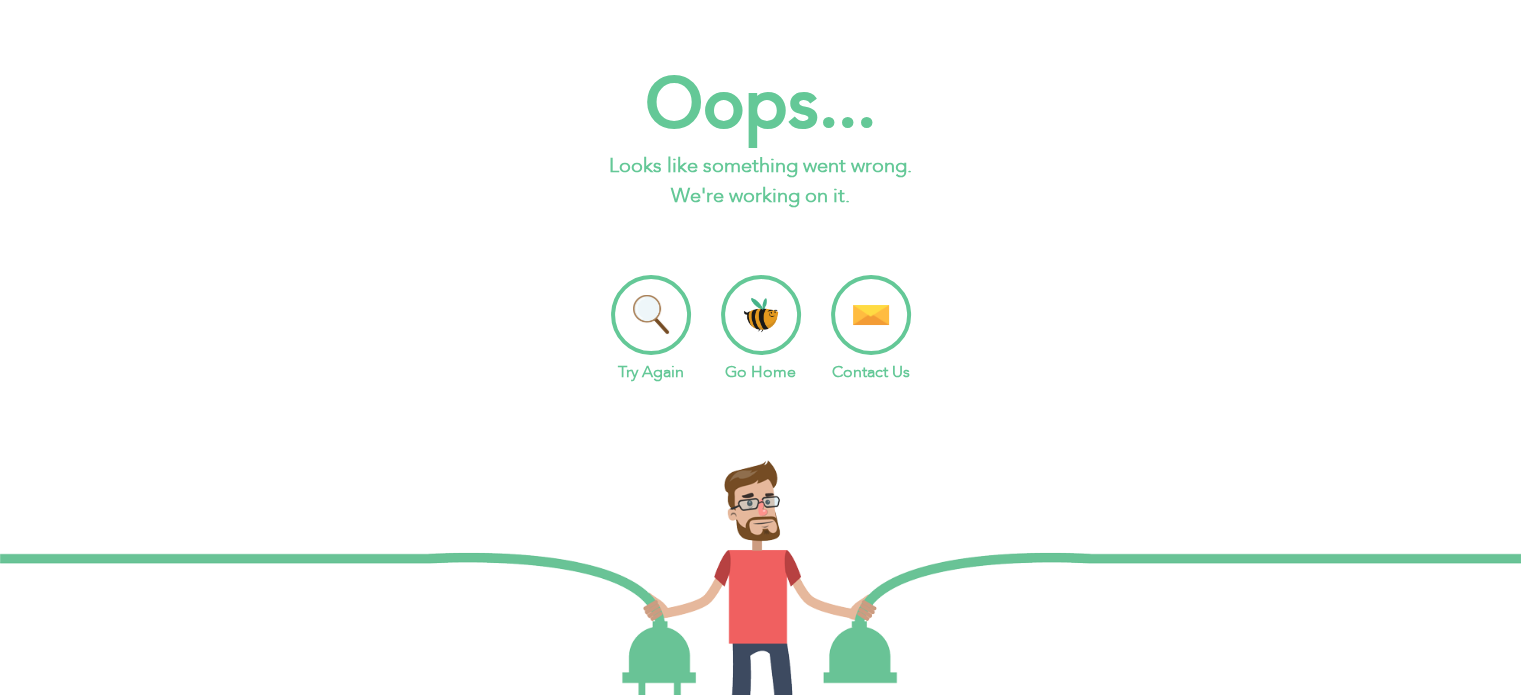 click on "Go Home" at bounding box center [761, 329] 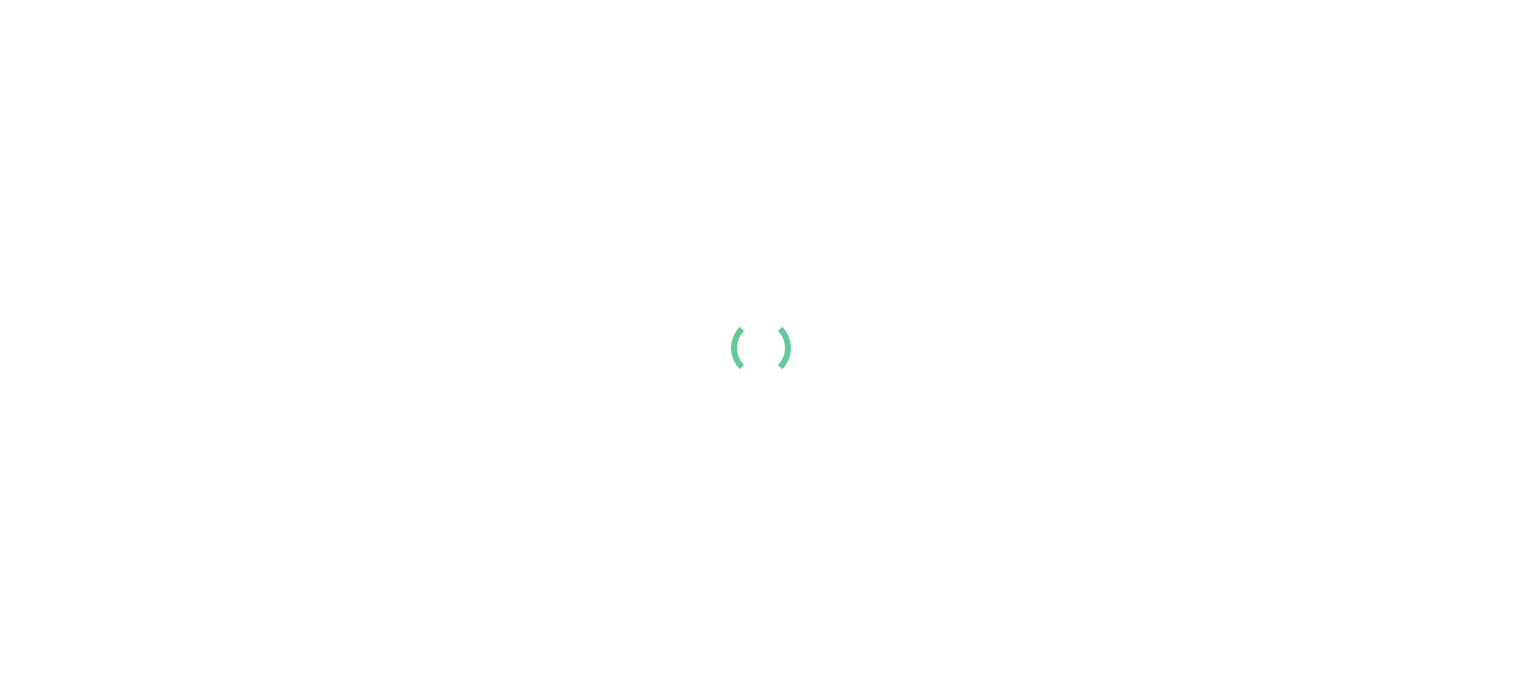 scroll, scrollTop: 0, scrollLeft: 0, axis: both 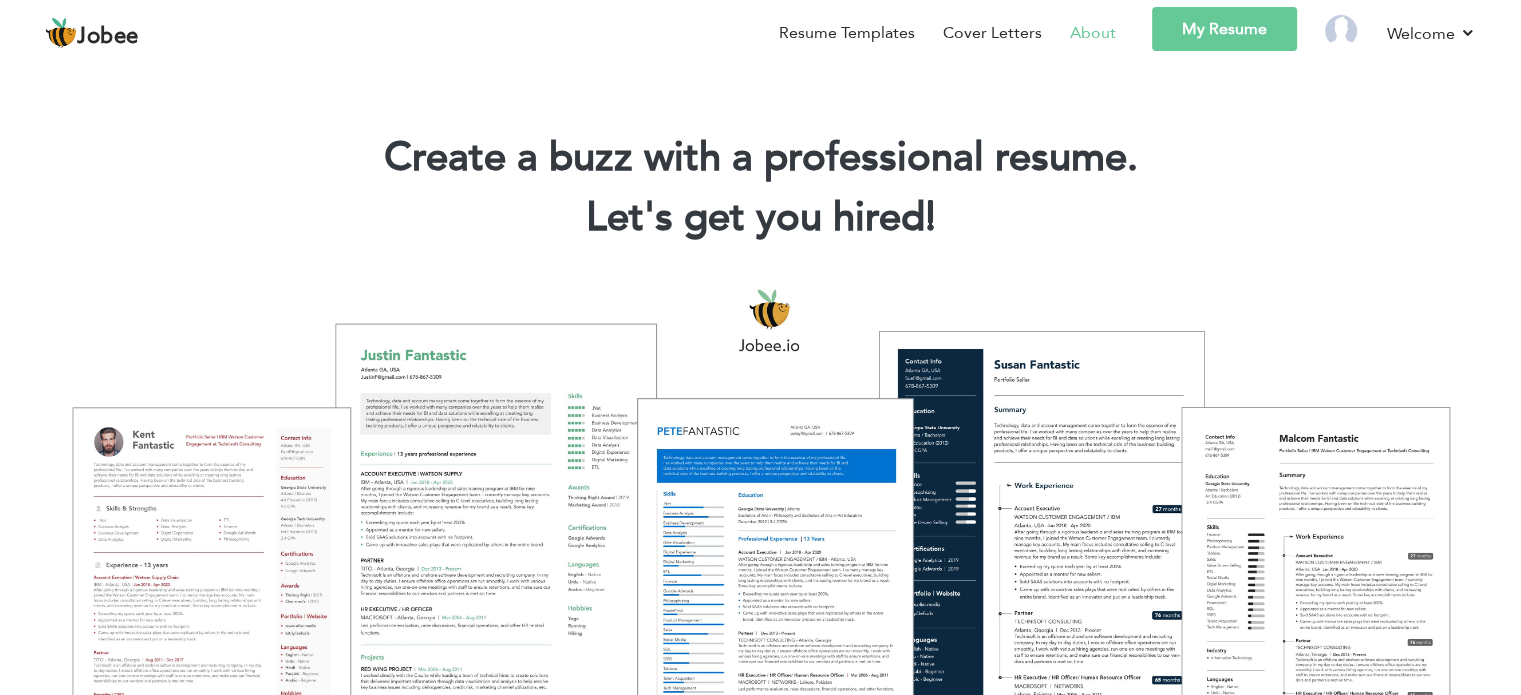 click on "About" at bounding box center (1093, 33) 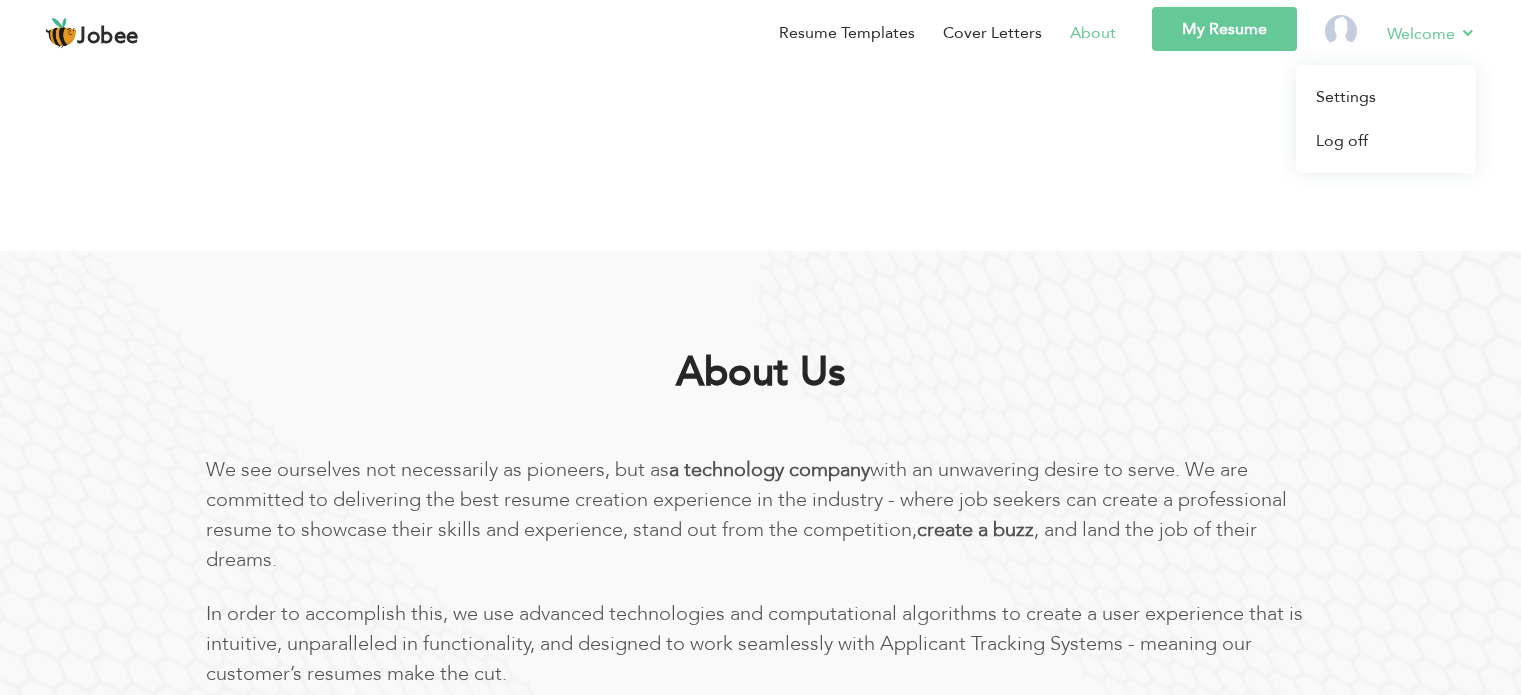 scroll, scrollTop: 0, scrollLeft: 0, axis: both 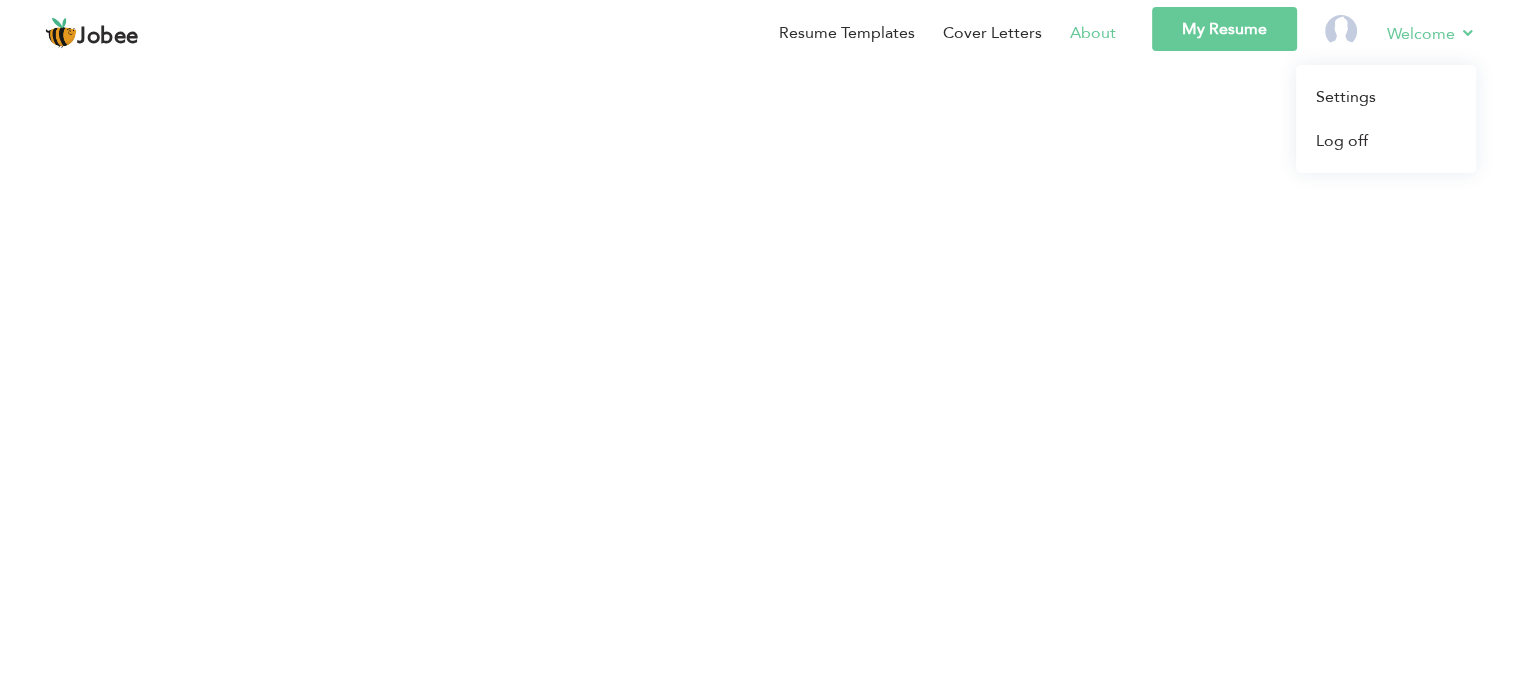 click on "Welcome" at bounding box center [1431, 33] 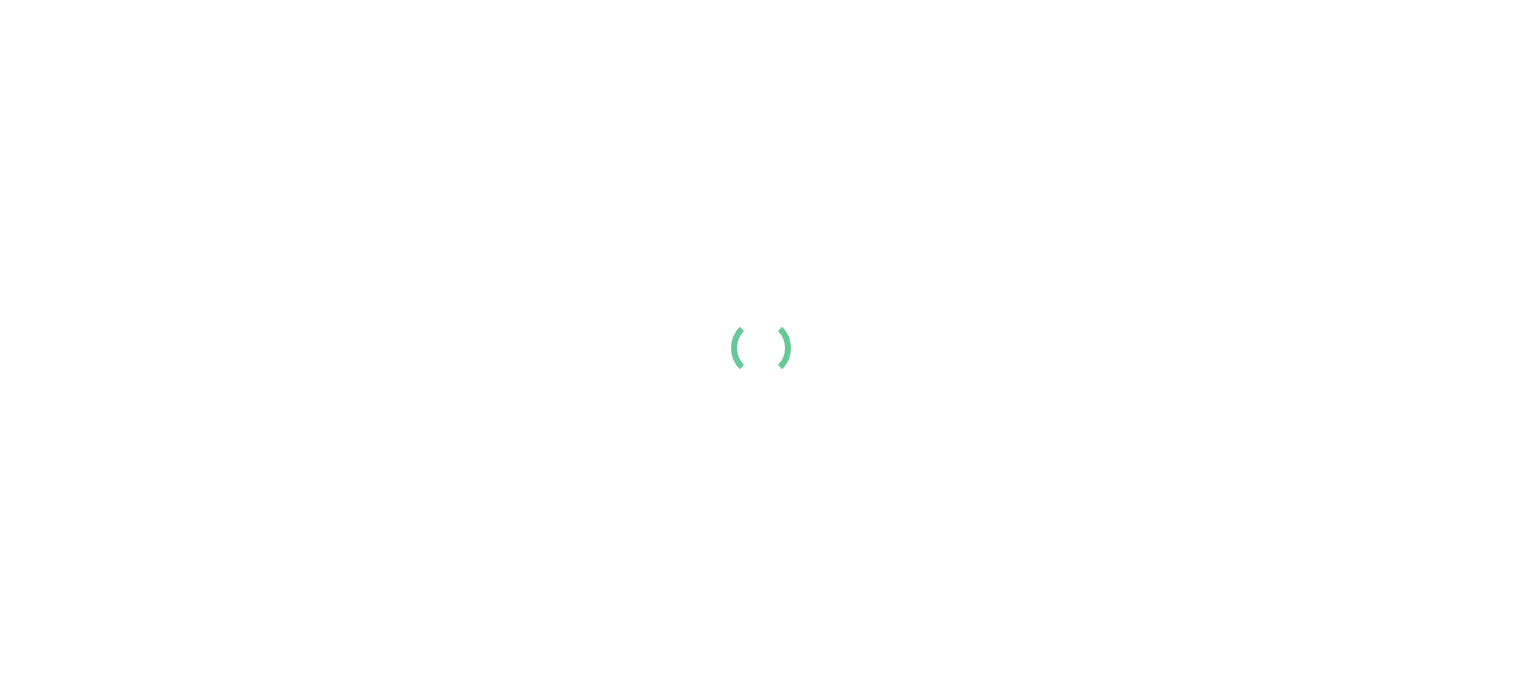scroll, scrollTop: 0, scrollLeft: 0, axis: both 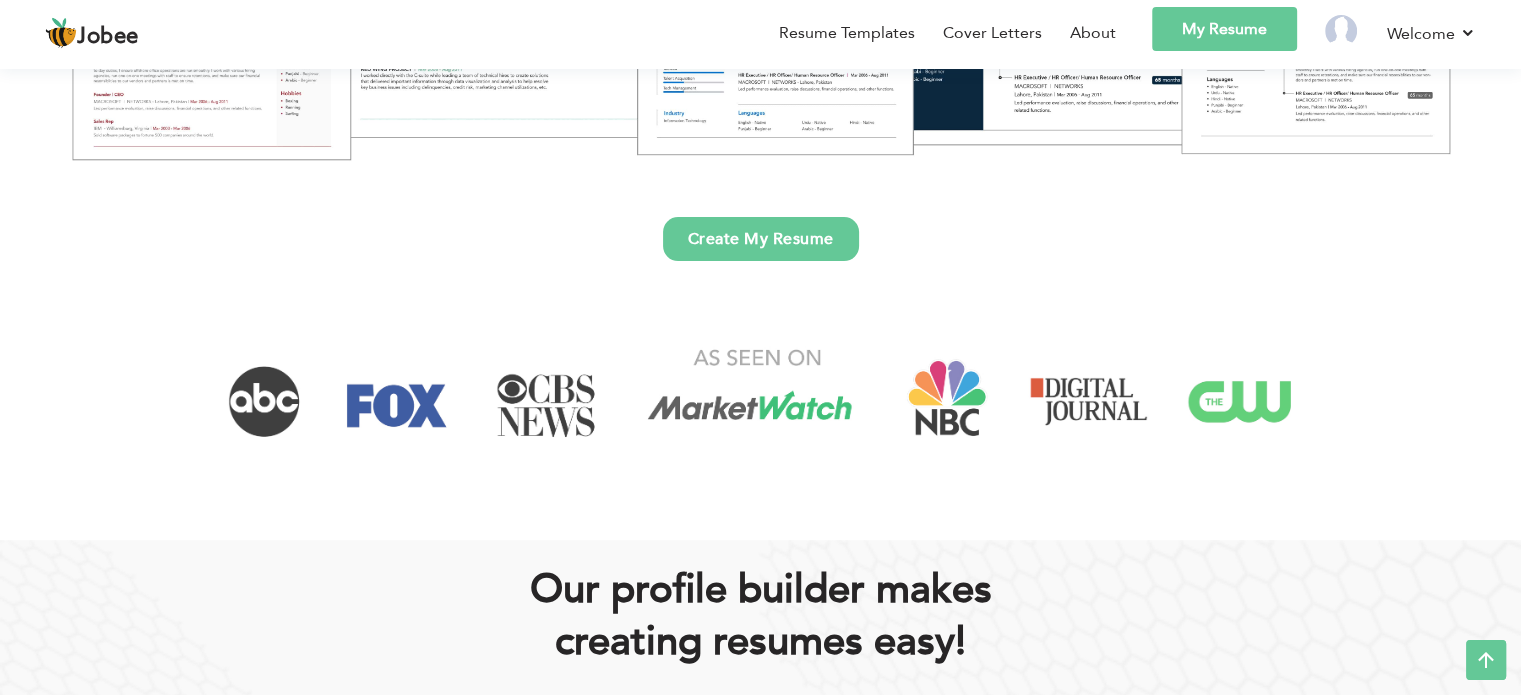 click on "Create My Resume" at bounding box center (761, 239) 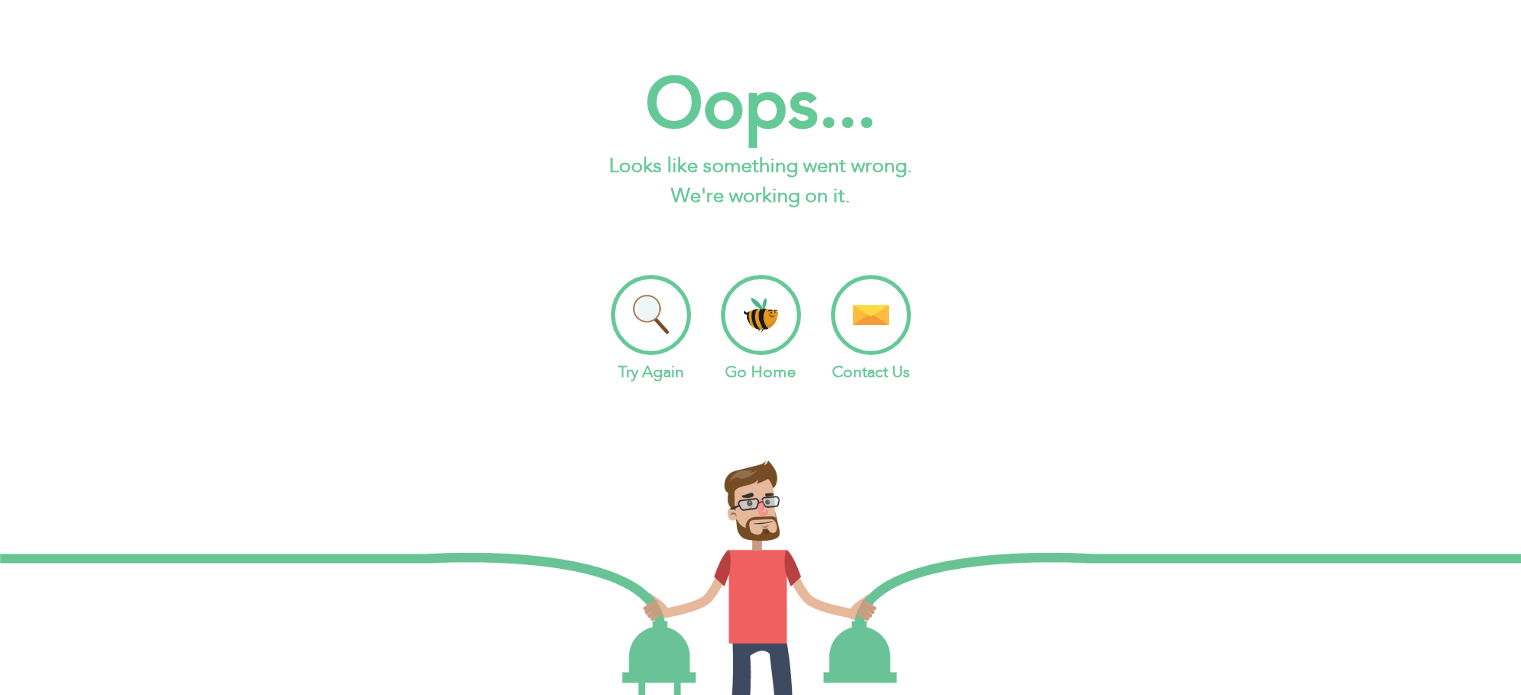 scroll, scrollTop: 0, scrollLeft: 0, axis: both 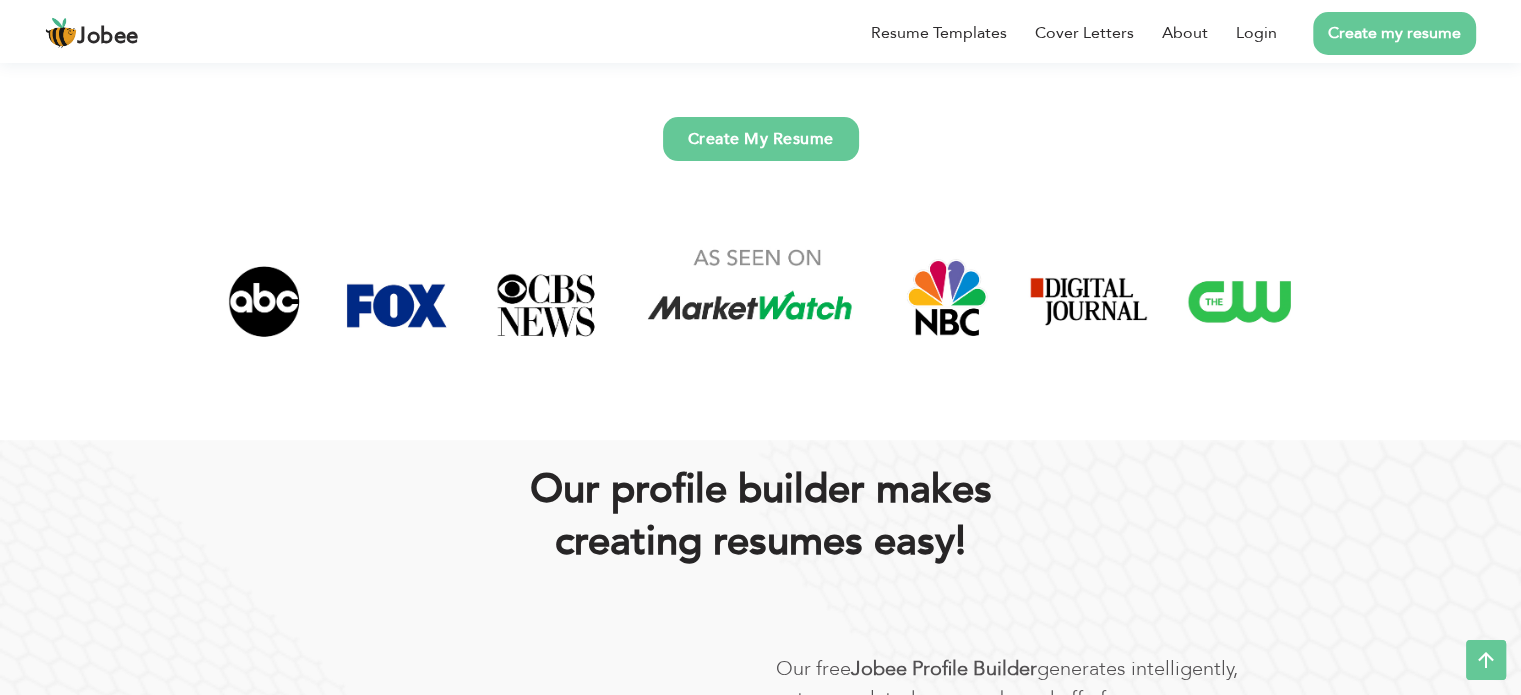 click on "Create My Resume" at bounding box center [761, 139] 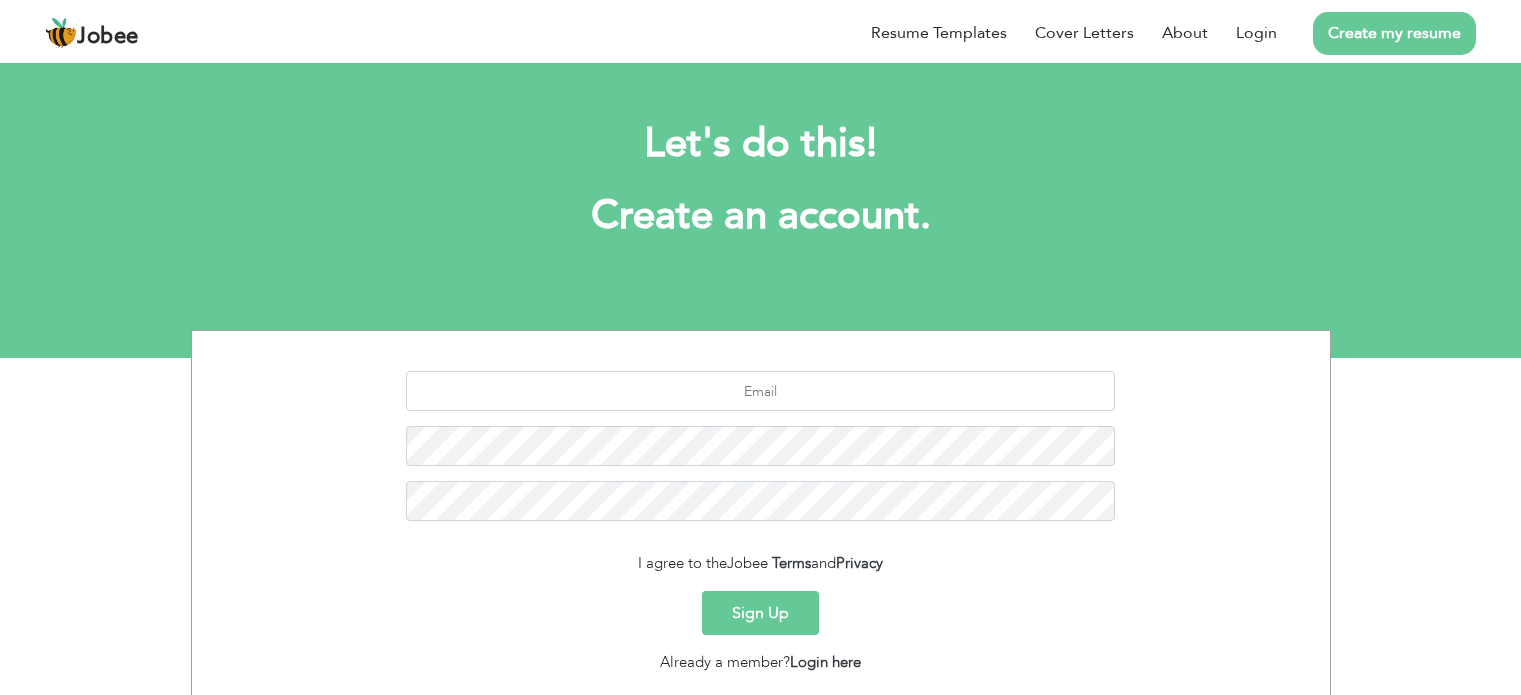 scroll, scrollTop: 0, scrollLeft: 0, axis: both 